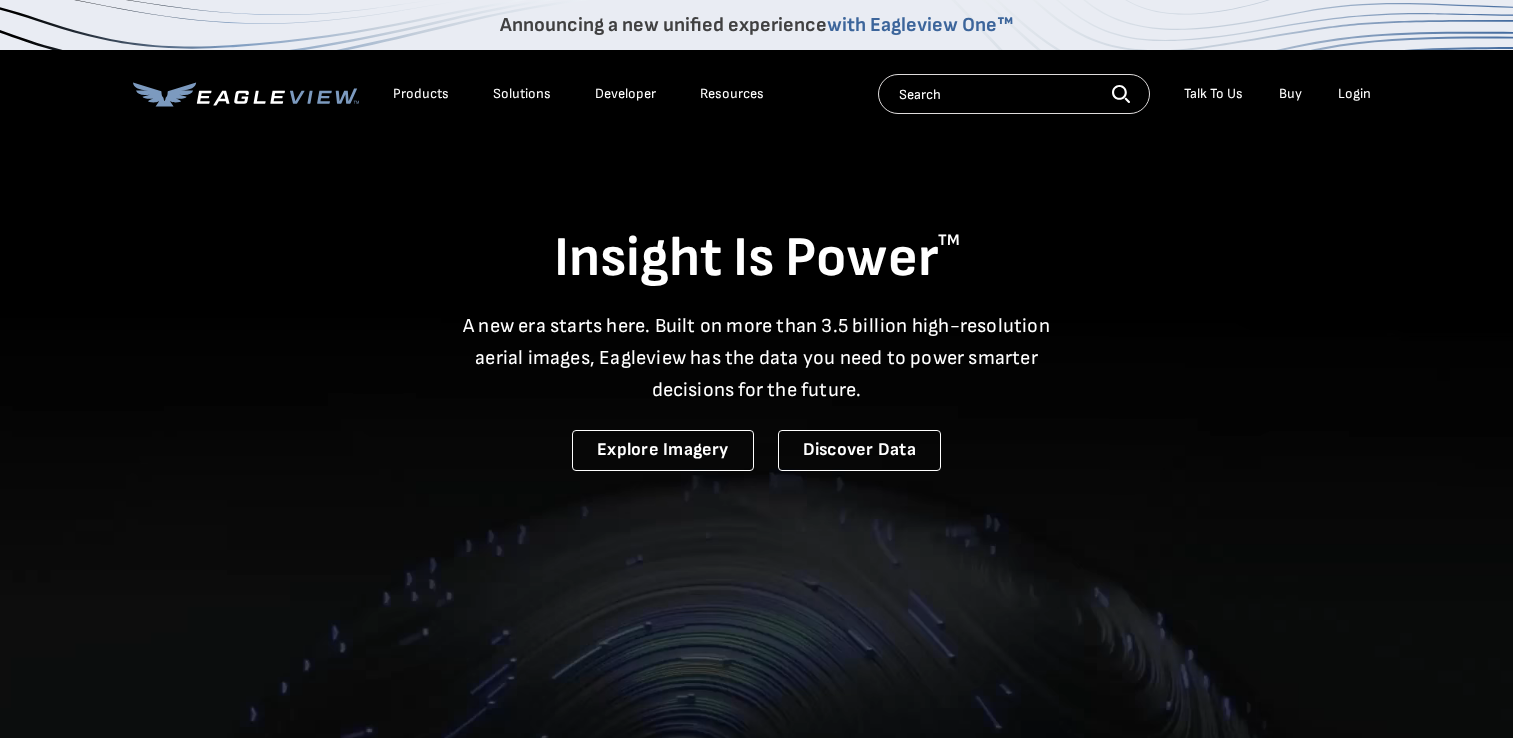 scroll, scrollTop: 0, scrollLeft: 0, axis: both 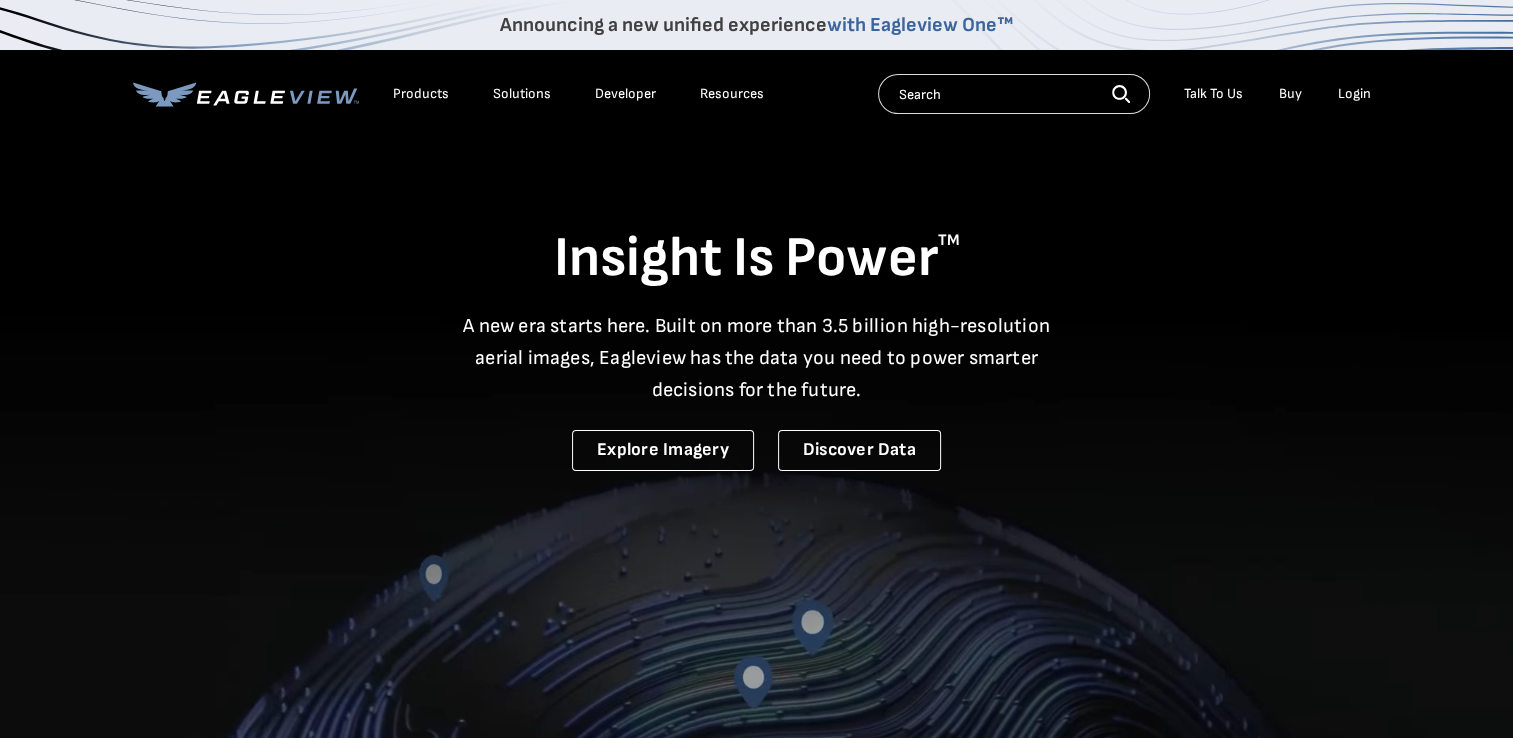 click on "Login" at bounding box center [1354, 94] 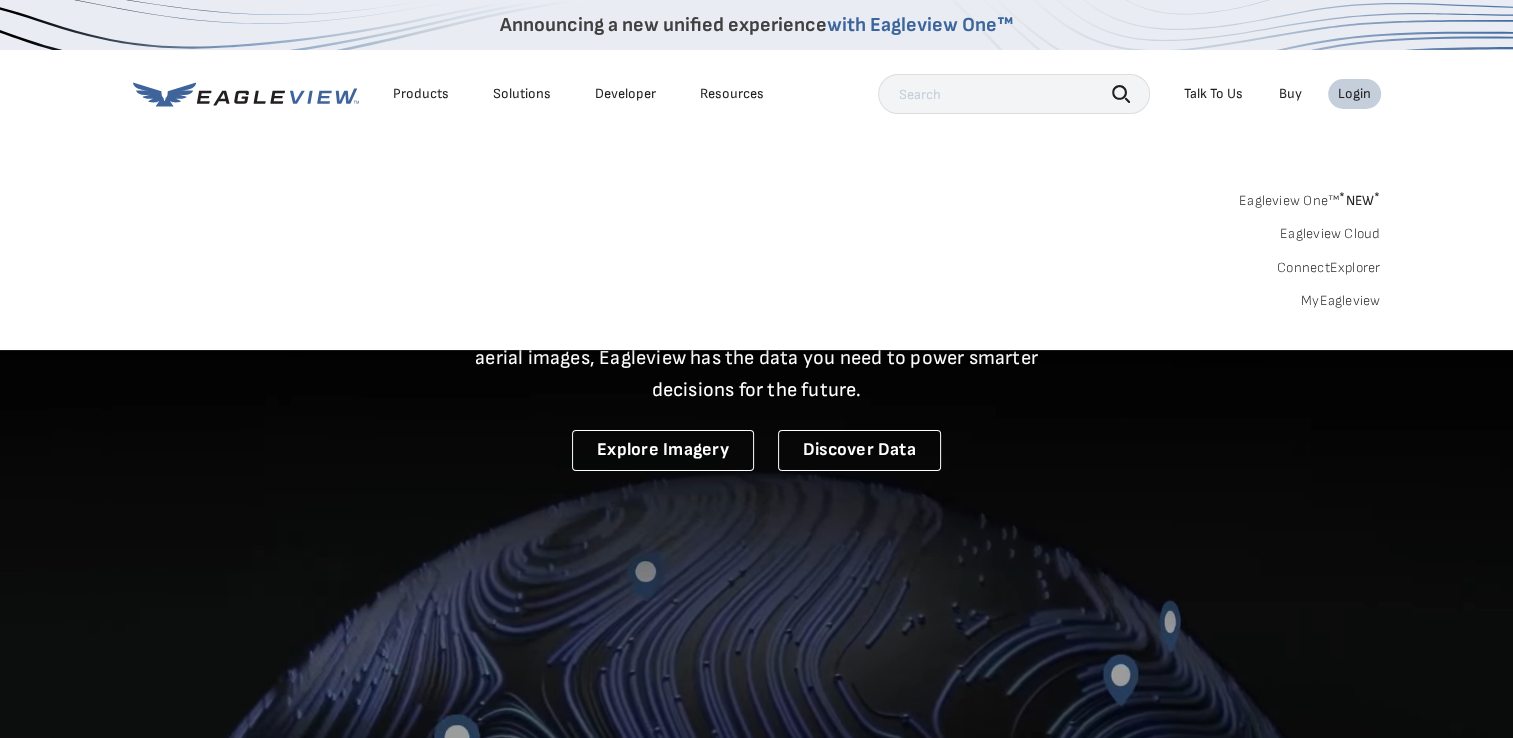 click on "MyEagleview" at bounding box center (1341, 301) 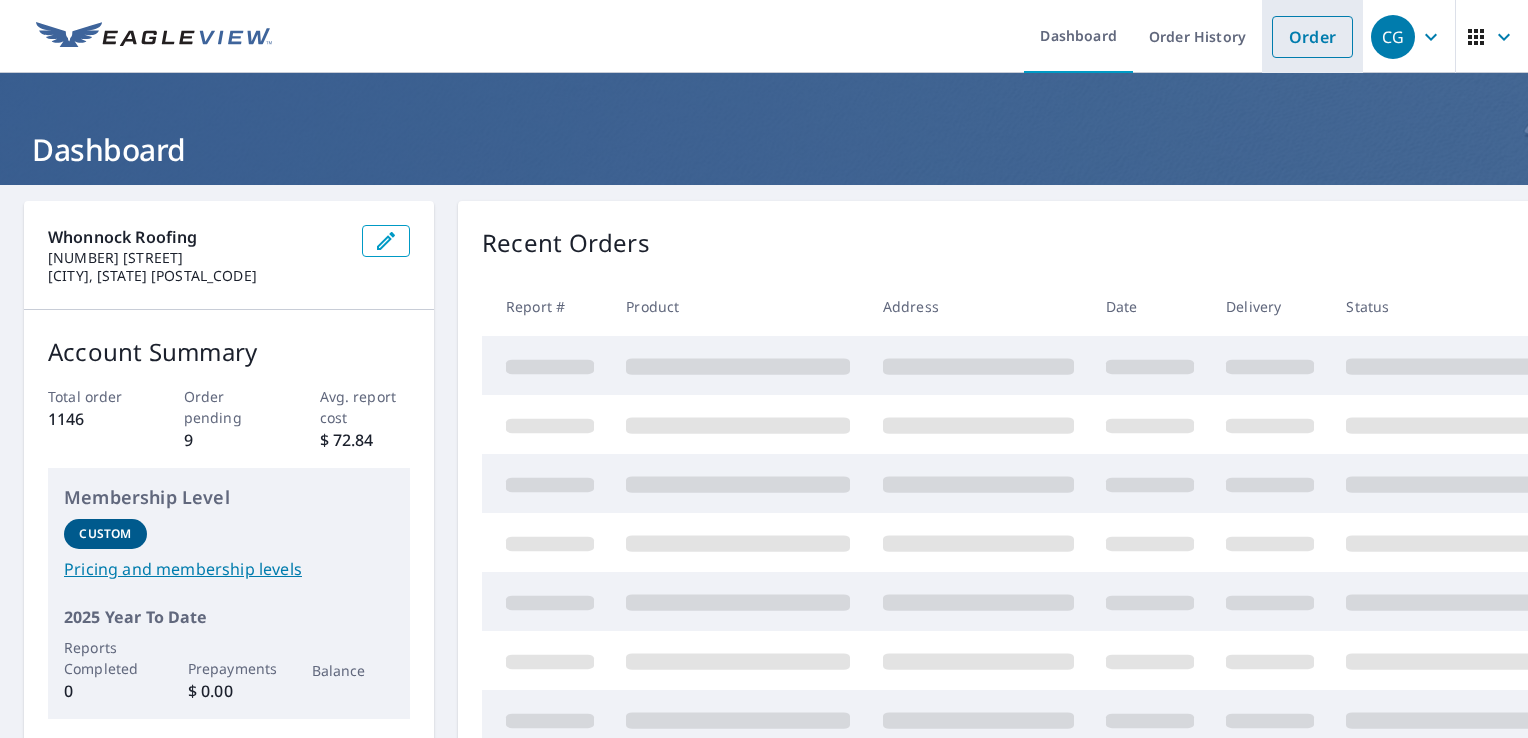 scroll, scrollTop: 0, scrollLeft: 0, axis: both 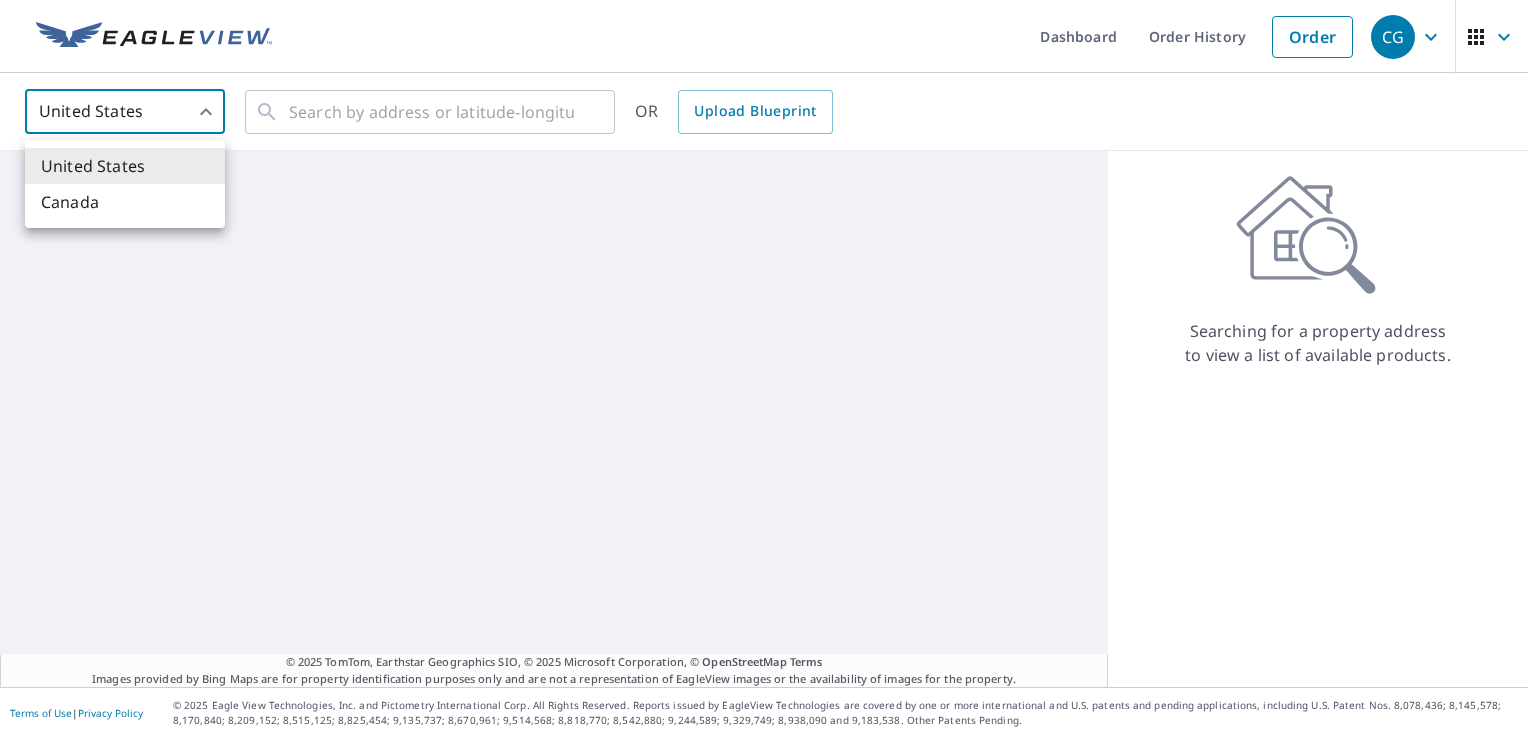 click on "CG CG
Dashboard Order History Order CG United States US ​ ​ OR Upload Blueprint © 2025 TomTom, Earthstar Geographics SIO, © 2025 Microsoft Corporation, ©   OpenStreetMap   Terms Images provided by Bing Maps are for property identification purposes only and are not a representation of EagleView images or the availability of images for the property. Searching for a property address to view a list of available products. Terms of Use  |  Privacy Policy © 2025 Eagle View Technologies, Inc. and Pictometry International Corp. All Rights Reserved. Reports issued by EagleView Technologies are covered by   one or more international and U.S. patents and pending applications, including U.S. Patent Nos. 8,078,436; 8,145,578; 8,170,840; 8,209,152;   8,515,125; 8,825,454; 9,135,737; 8,670,961; 9,514,568; 8,818,770; 8,542,880; 9,244,589; 9,329,749; 8,938,090 and 9,183,538. Other Patents Pending.
United States Canada" at bounding box center [764, 369] 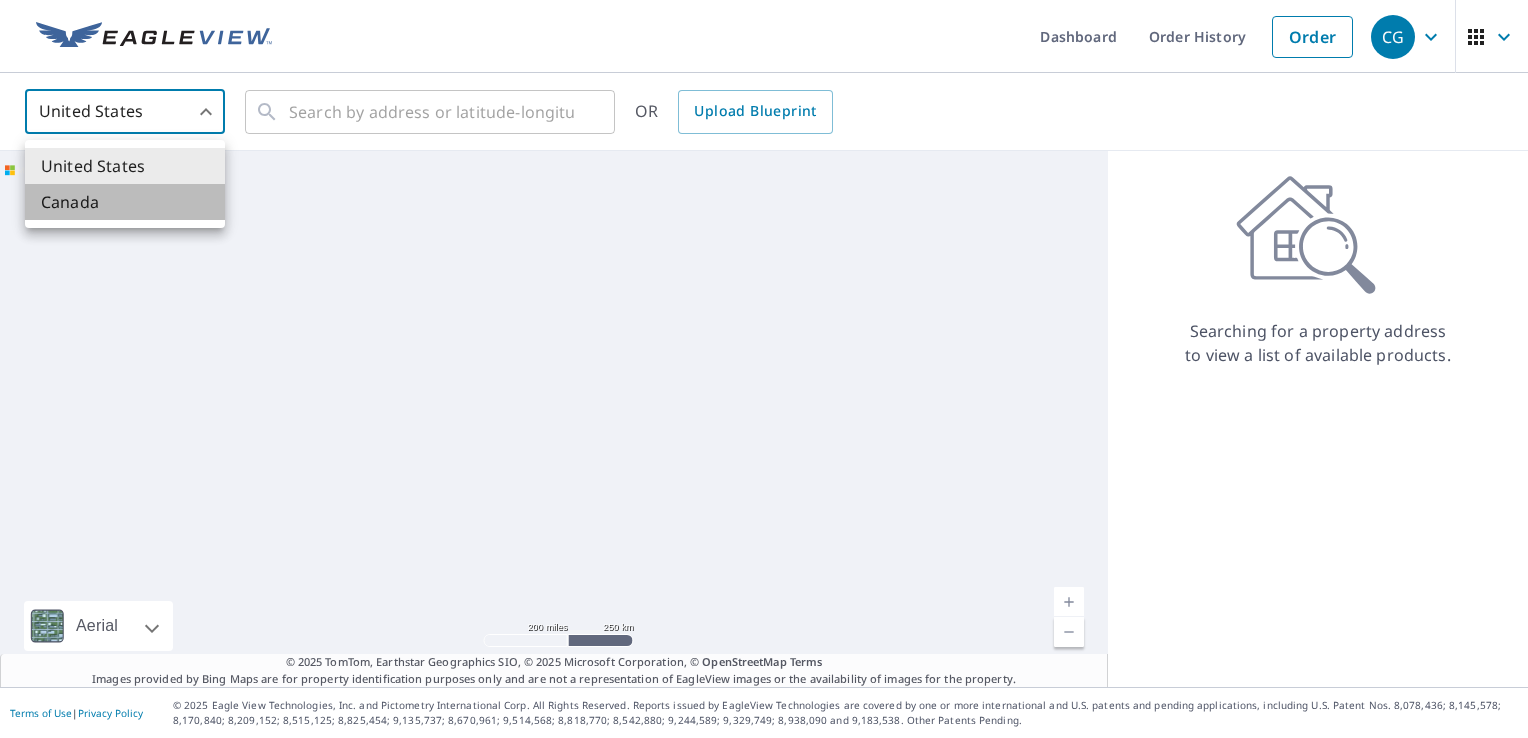 click on "Canada" at bounding box center (125, 202) 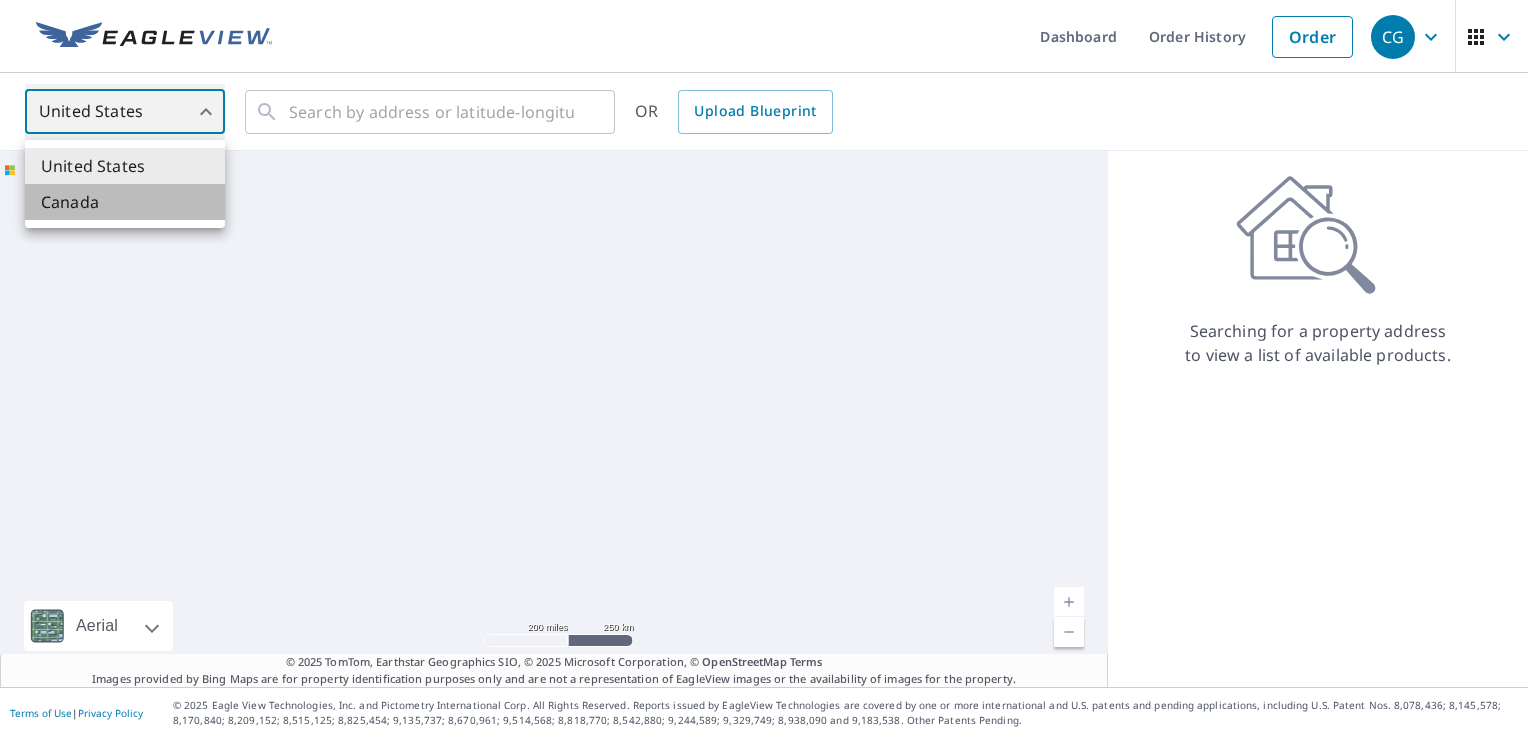 type on "CA" 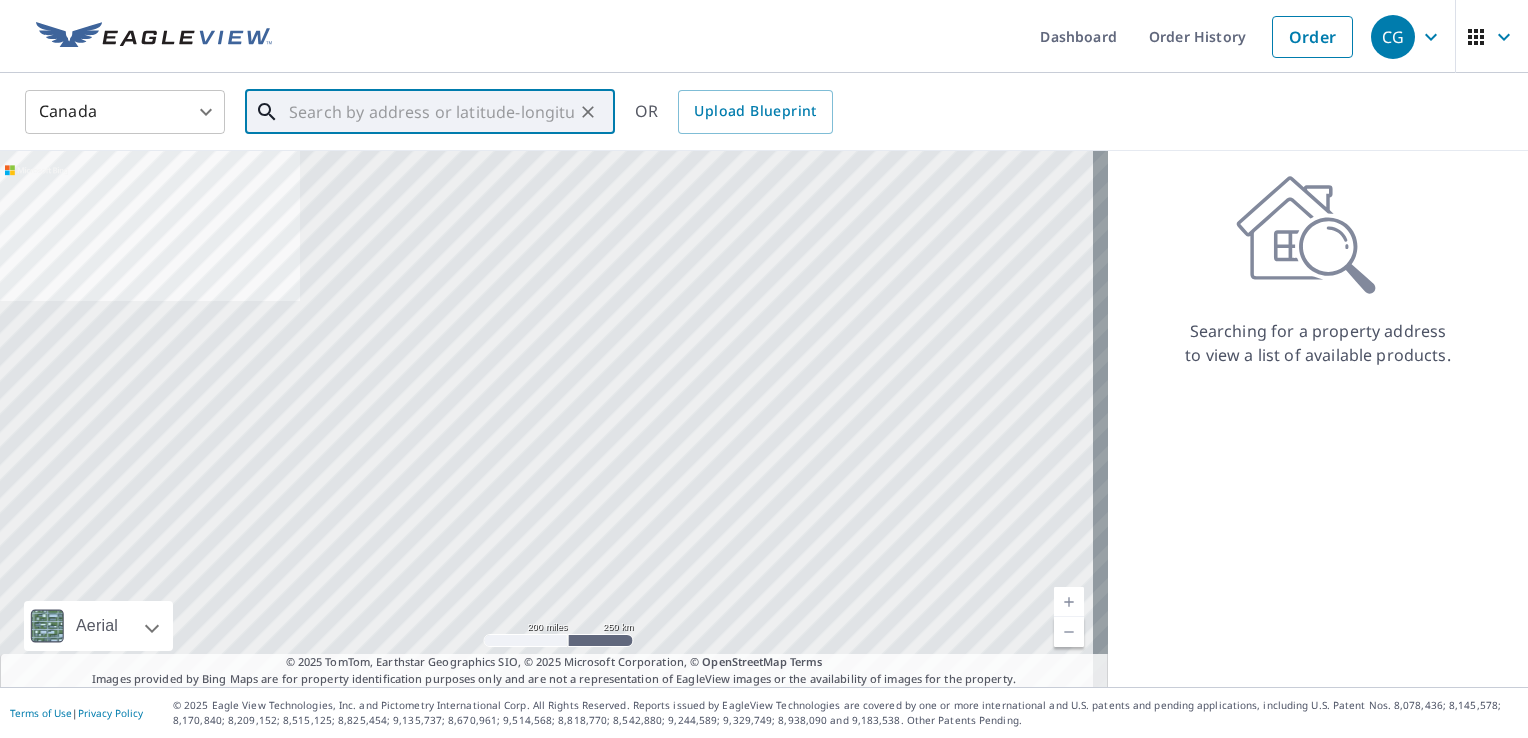 click at bounding box center [431, 112] 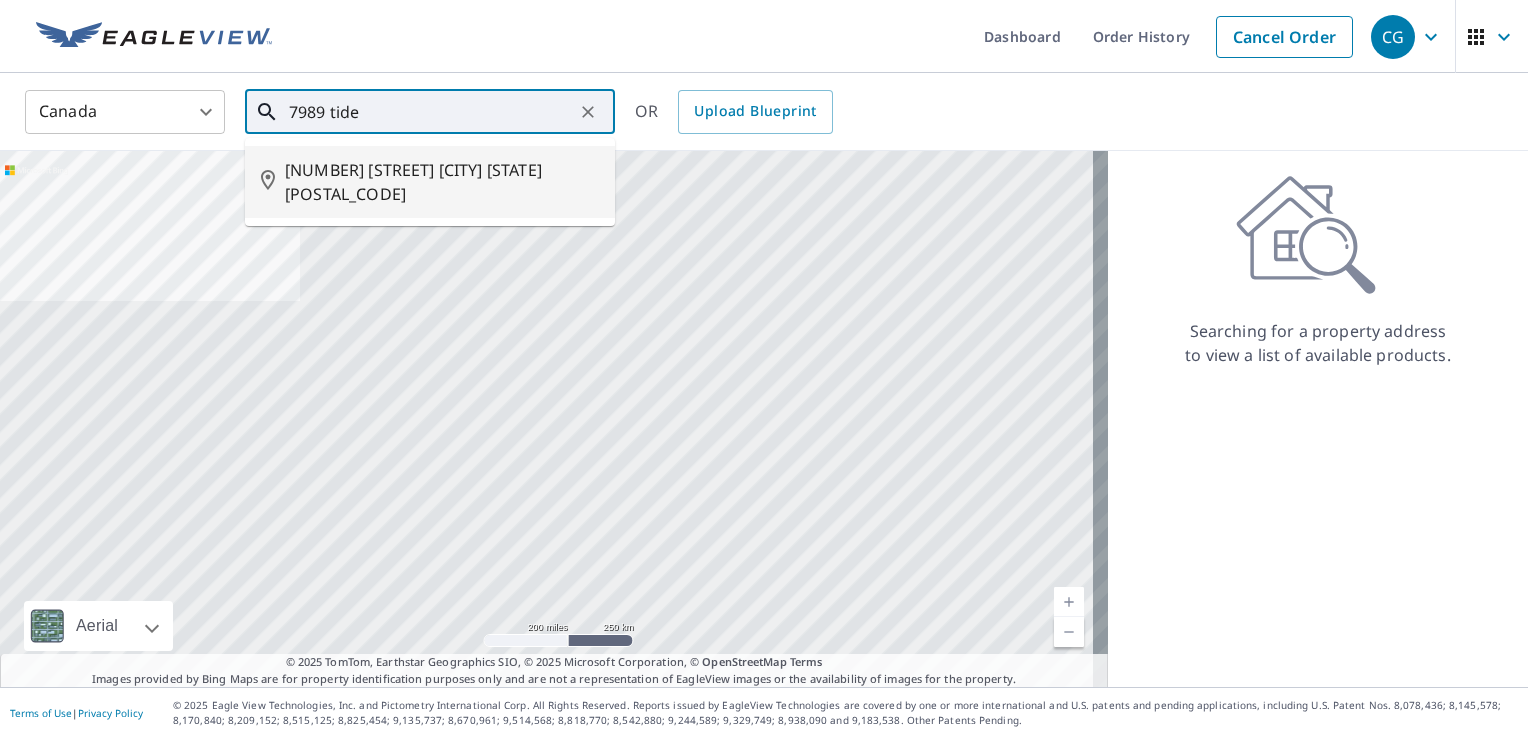 click on "[NUMBER] [STREET] [CITY] [STATE] [POSTAL_CODE]" at bounding box center [442, 182] 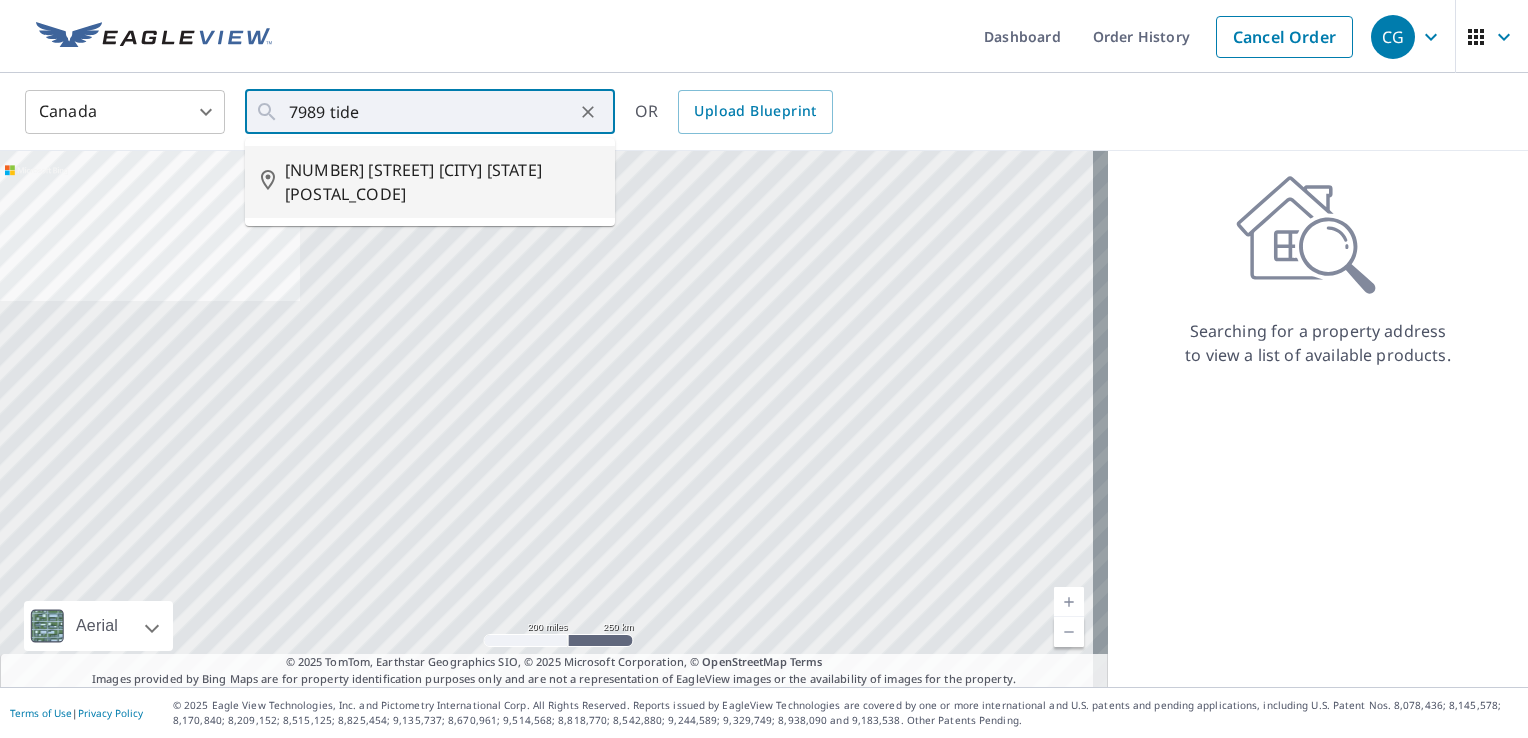 type on "[NUMBER] [STREET] [CITY] [STATE] [POSTAL_CODE]" 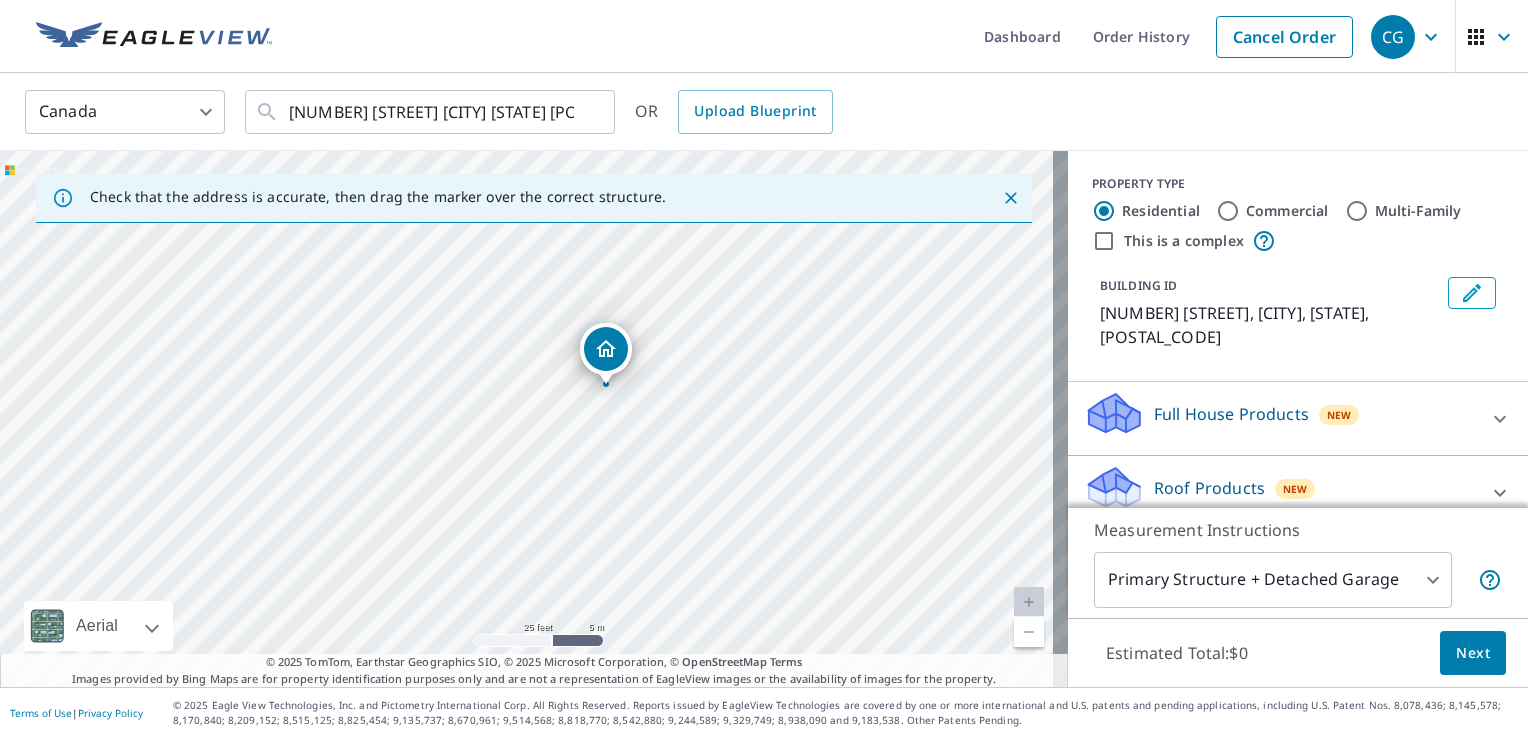 drag, startPoint x: 604, startPoint y: 351, endPoint x: 614, endPoint y: 350, distance: 10.049875 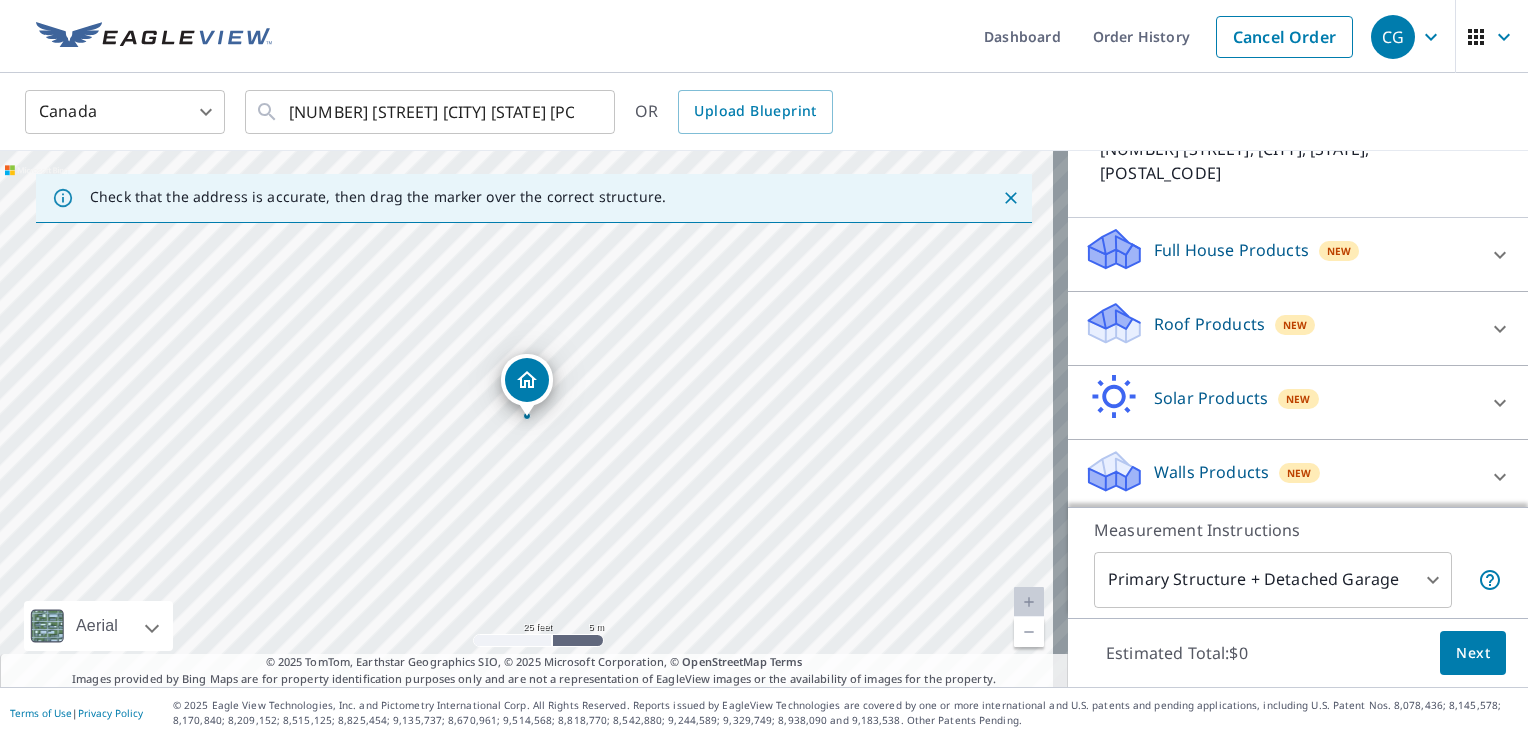 scroll, scrollTop: 169, scrollLeft: 0, axis: vertical 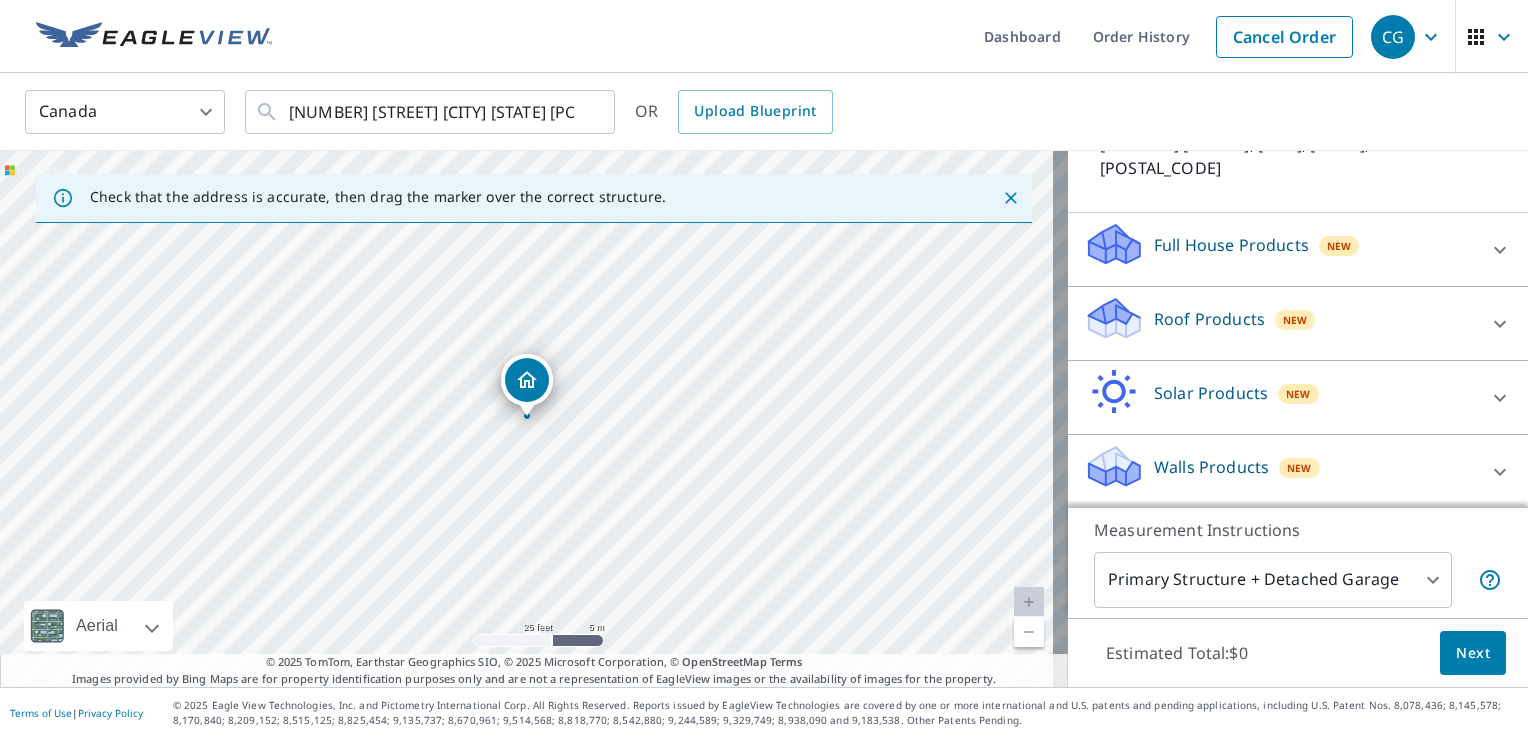 click on "Roof Products New" at bounding box center (1280, 323) 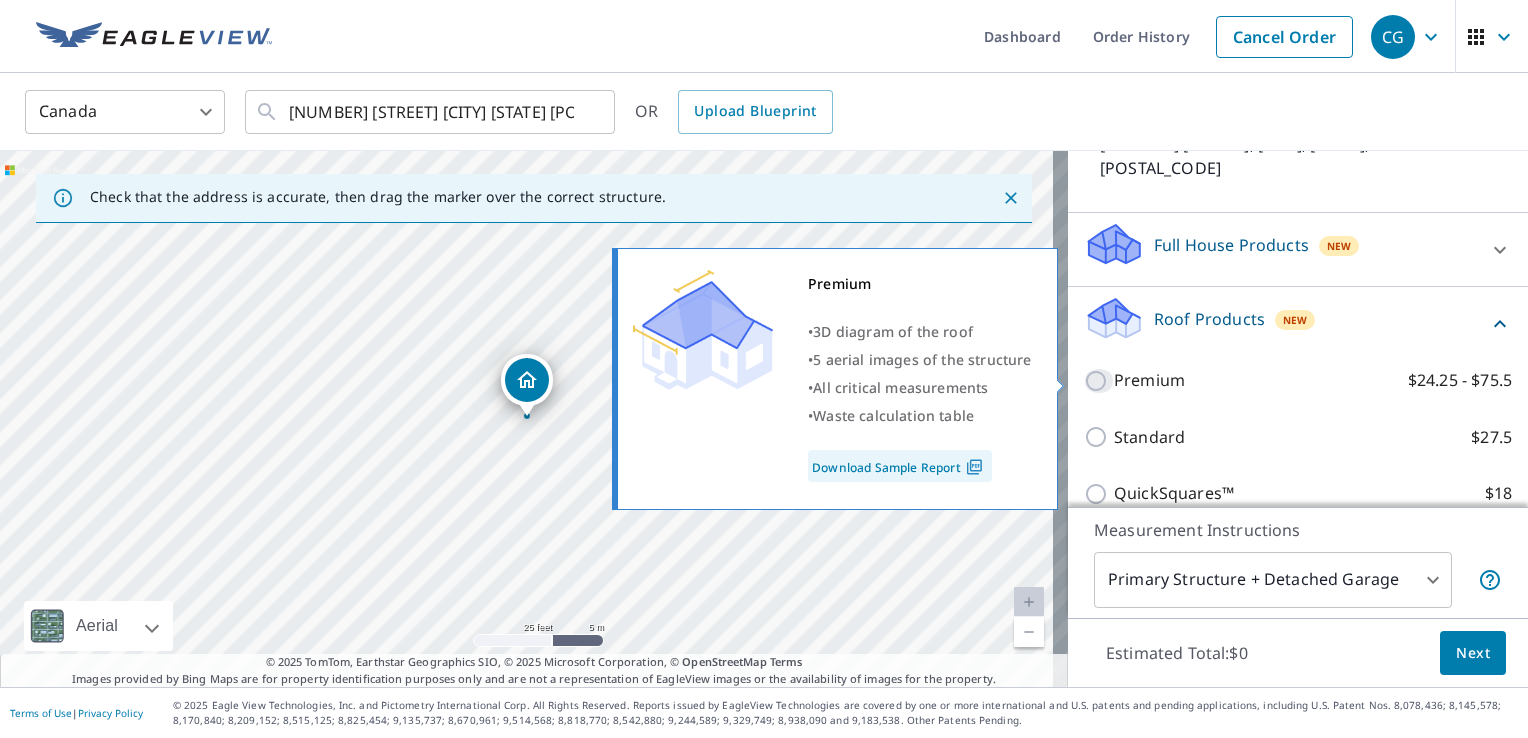 click on "Premium $24.25 - $75.5" at bounding box center [1099, 381] 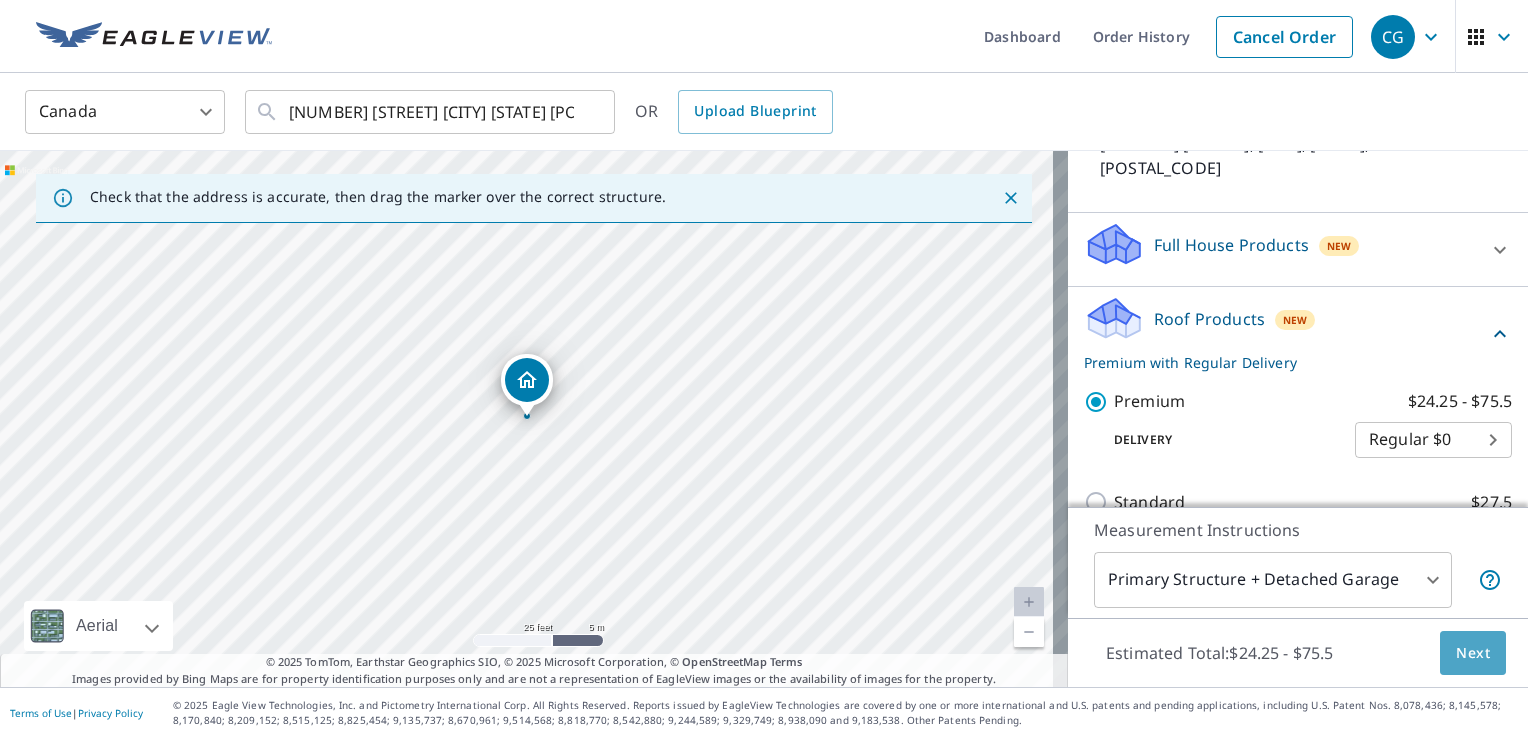 click on "Next" at bounding box center [1473, 653] 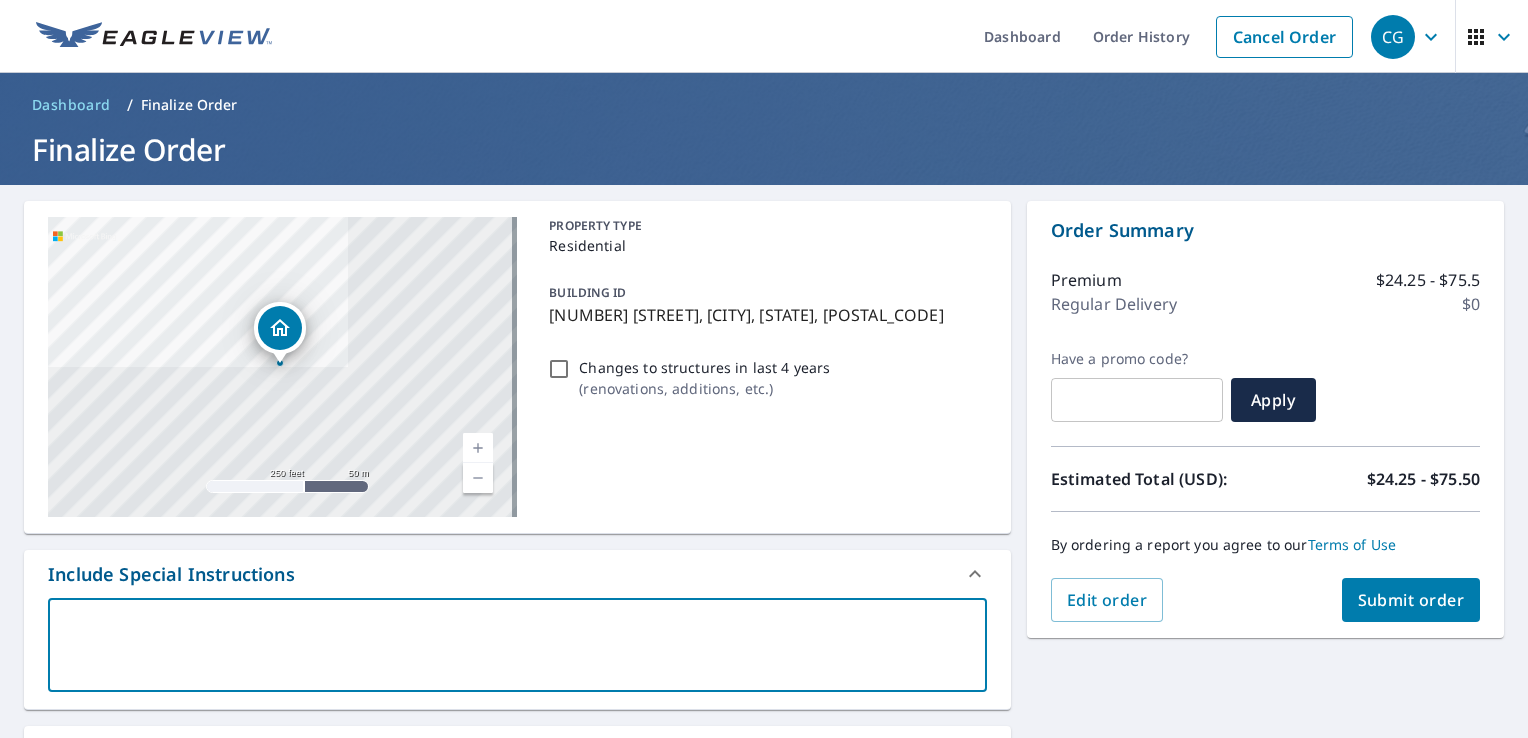click at bounding box center (517, 645) 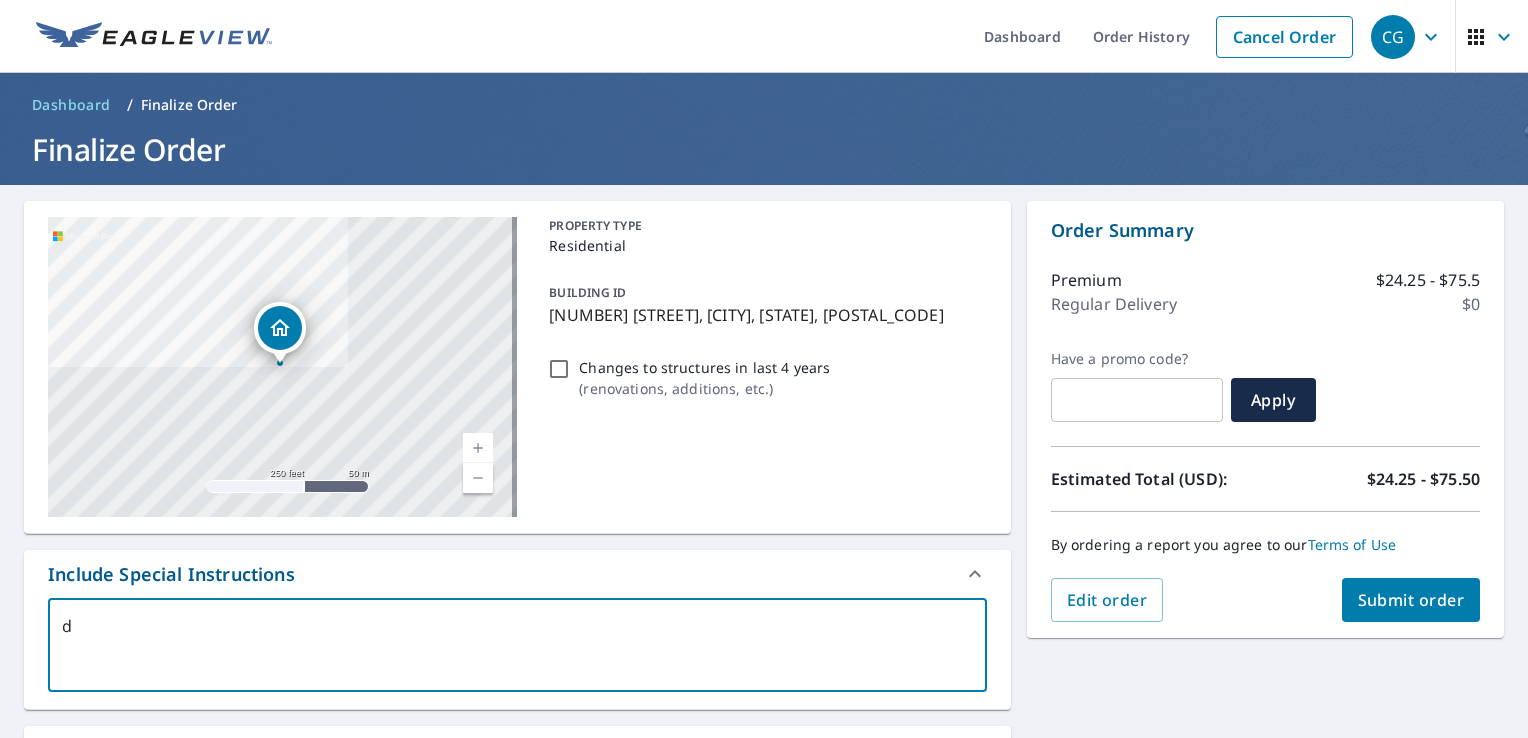 type on "do" 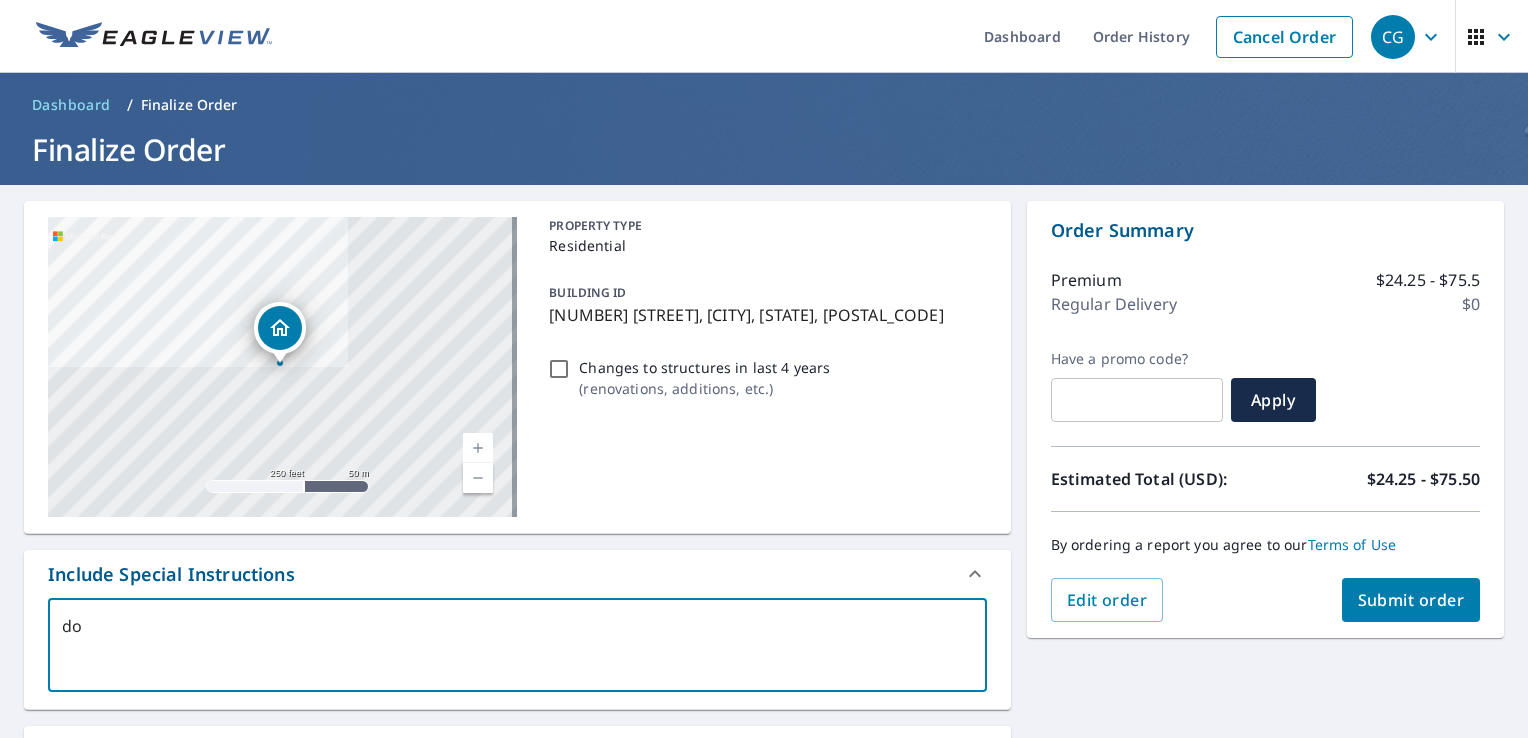 type on "do" 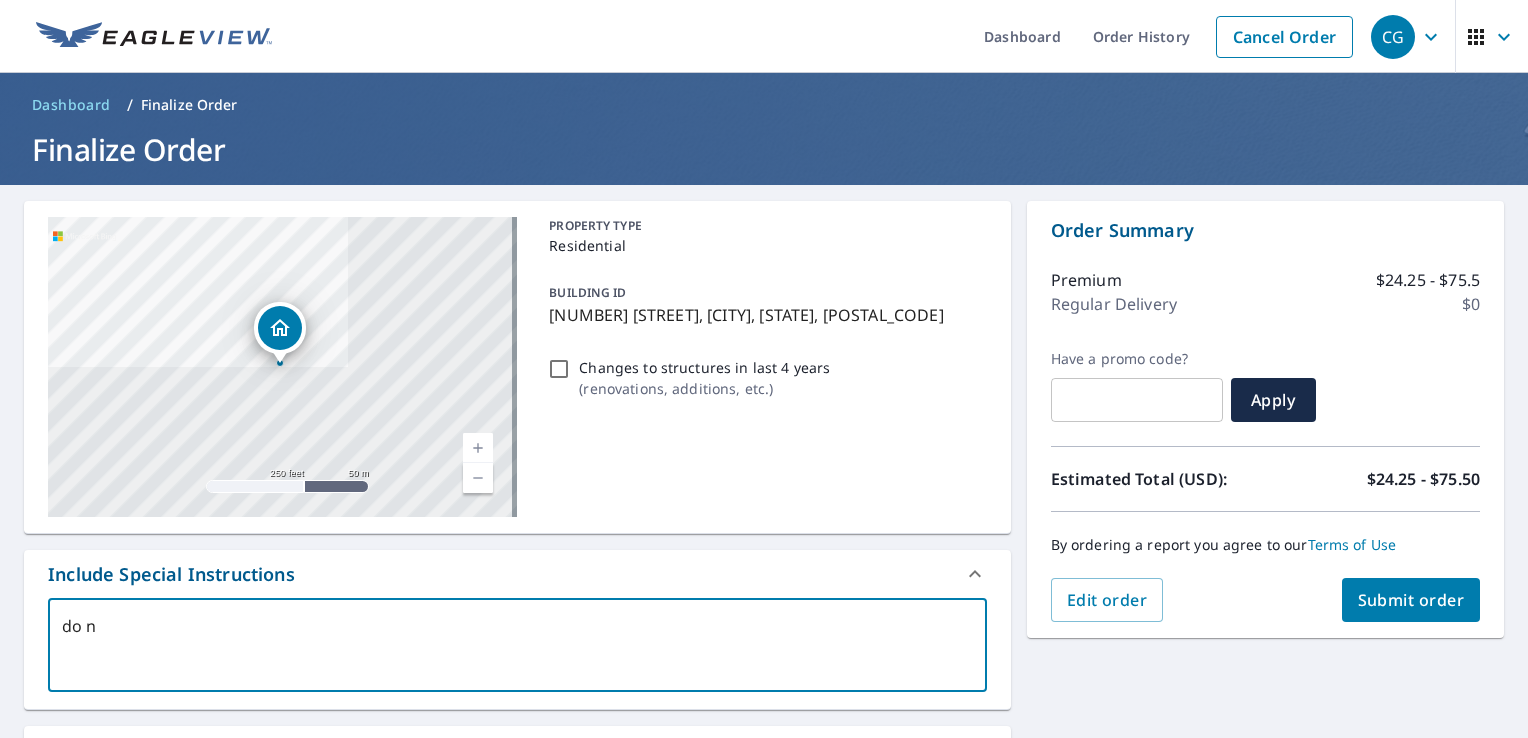 type on "do no" 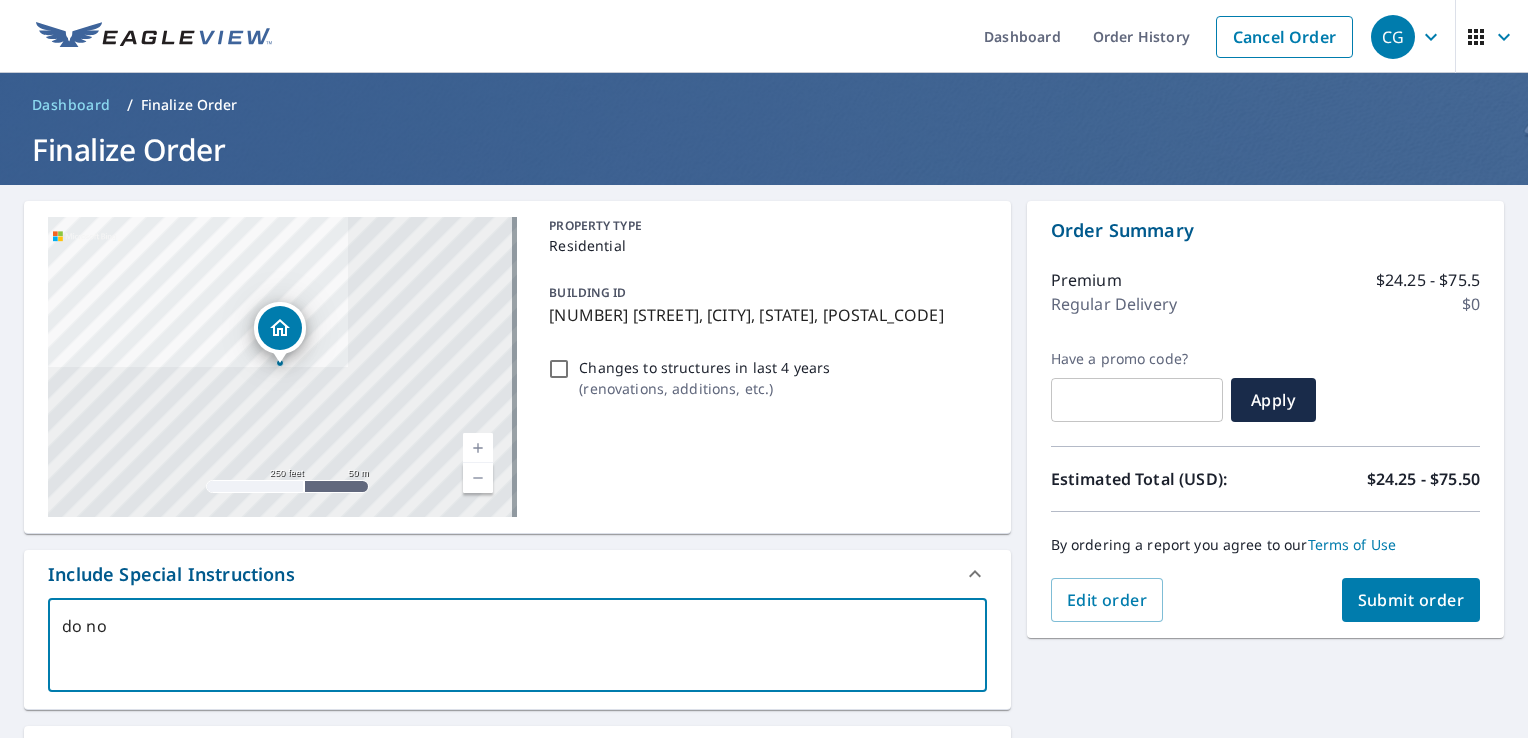 type on "do not" 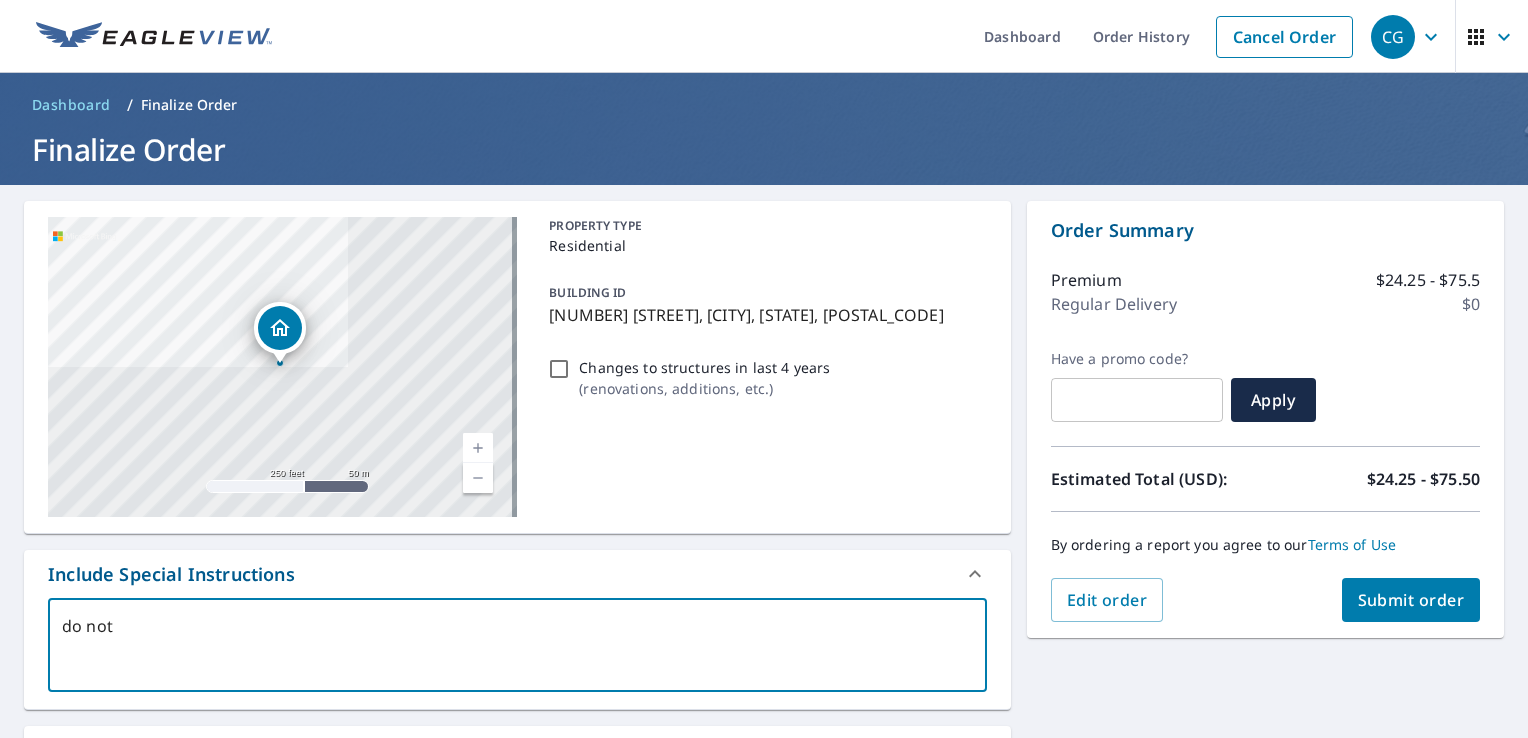 type on "x" 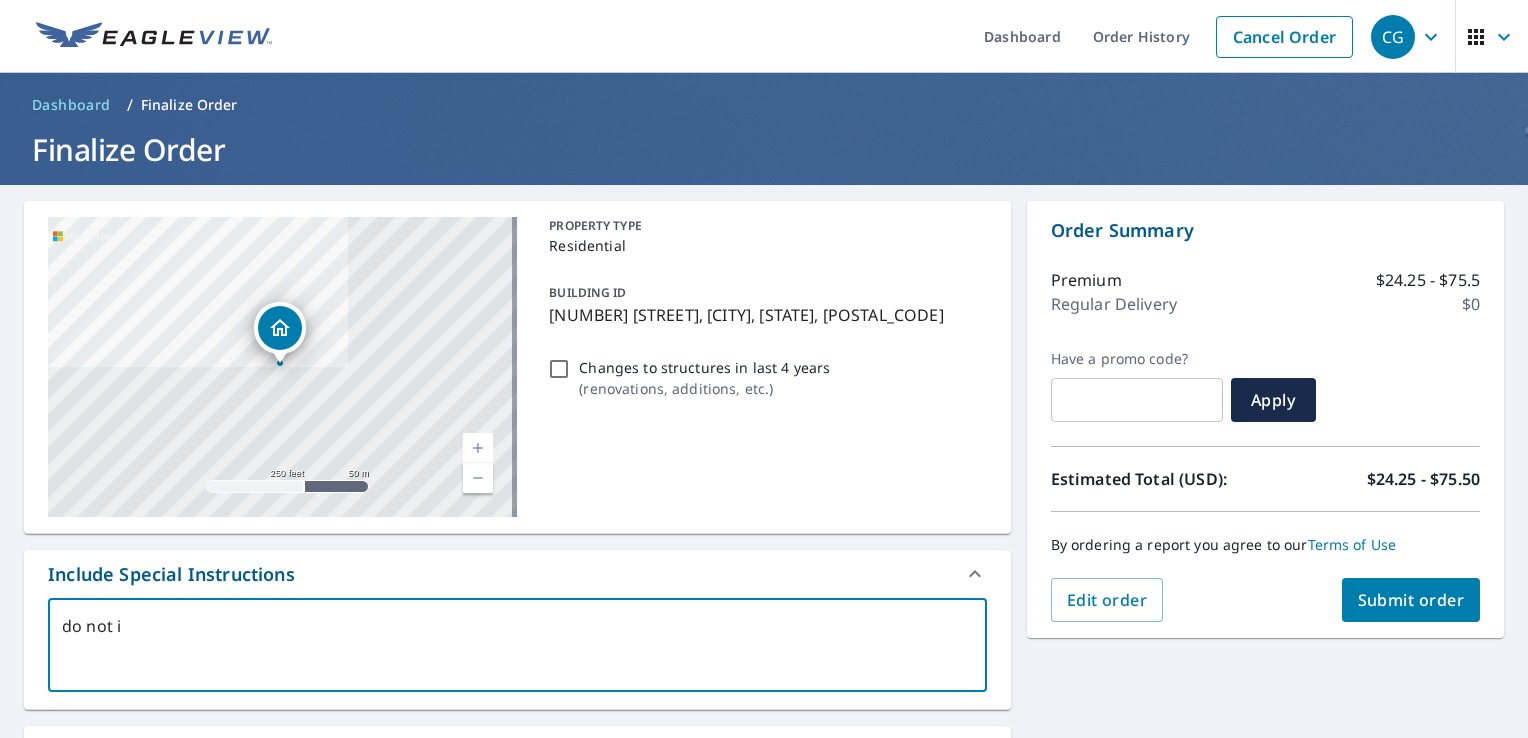 type on "do not in" 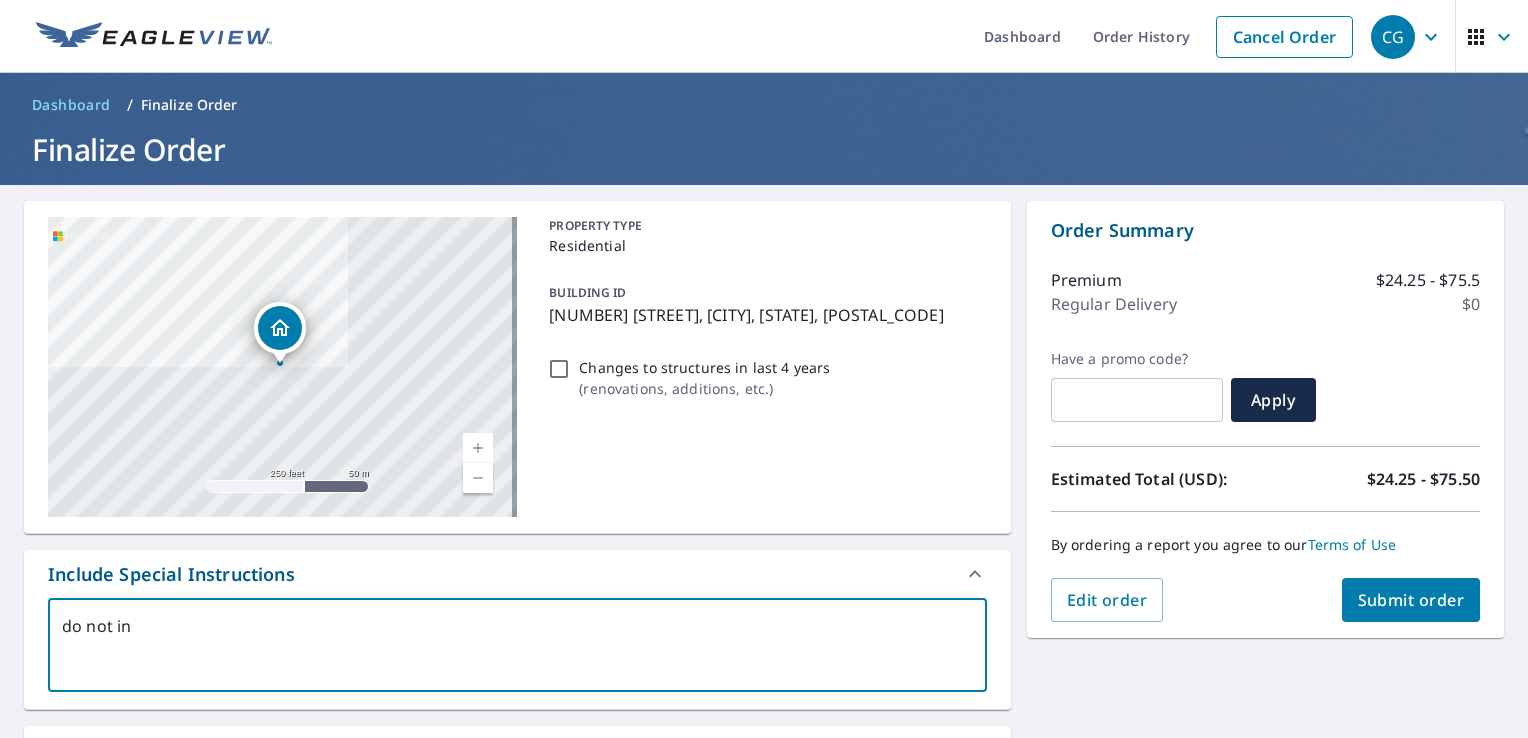 type on "do not inc" 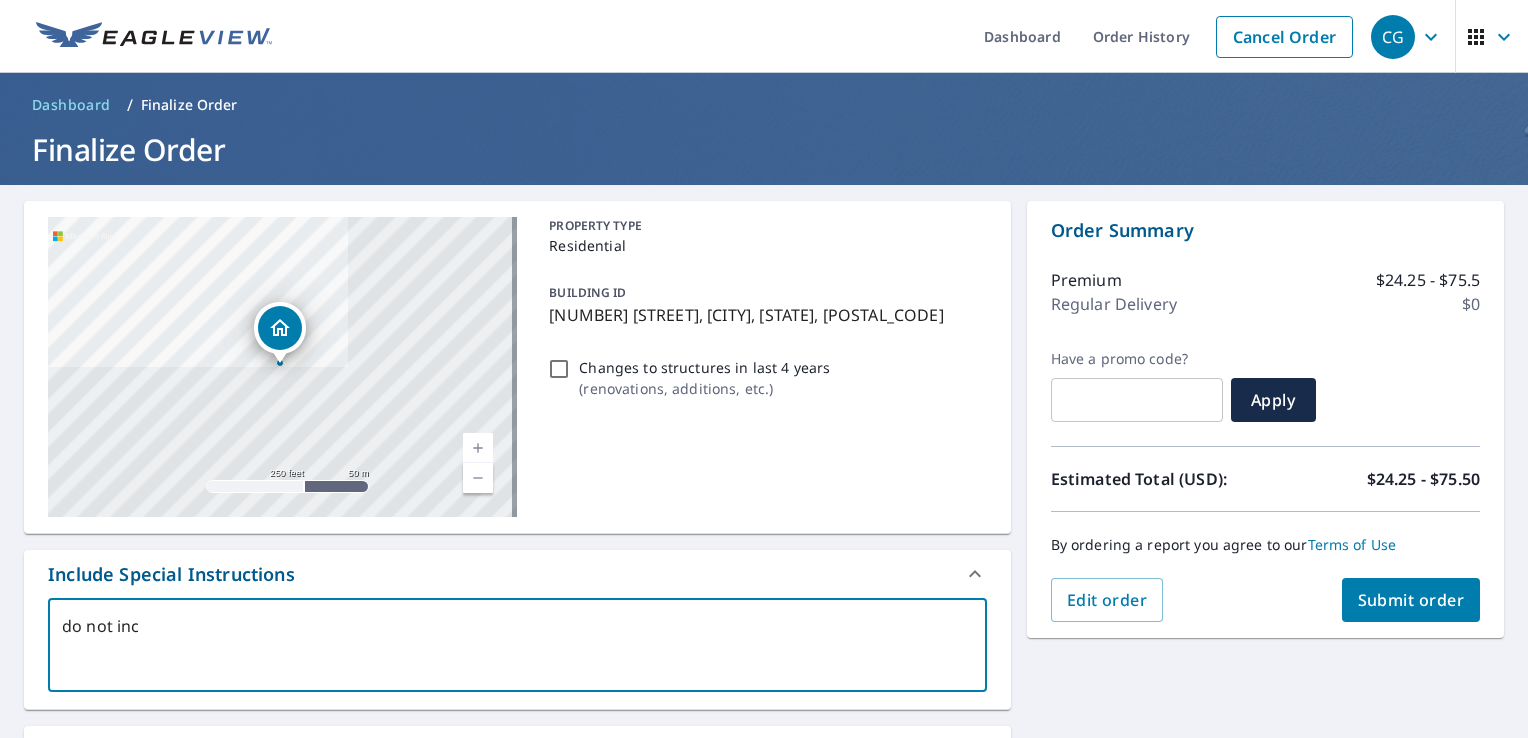 type on "do not incl" 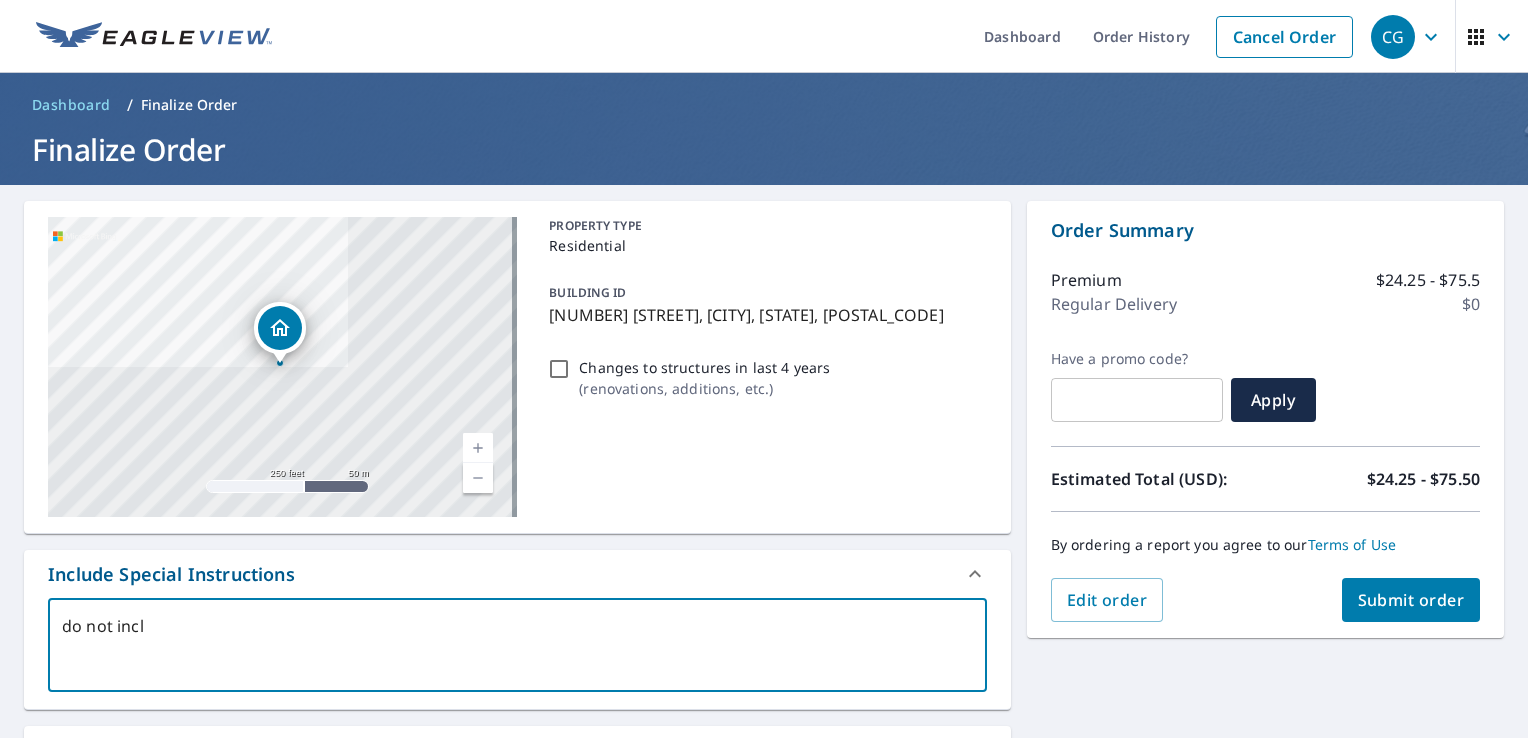 type on "do not inclu" 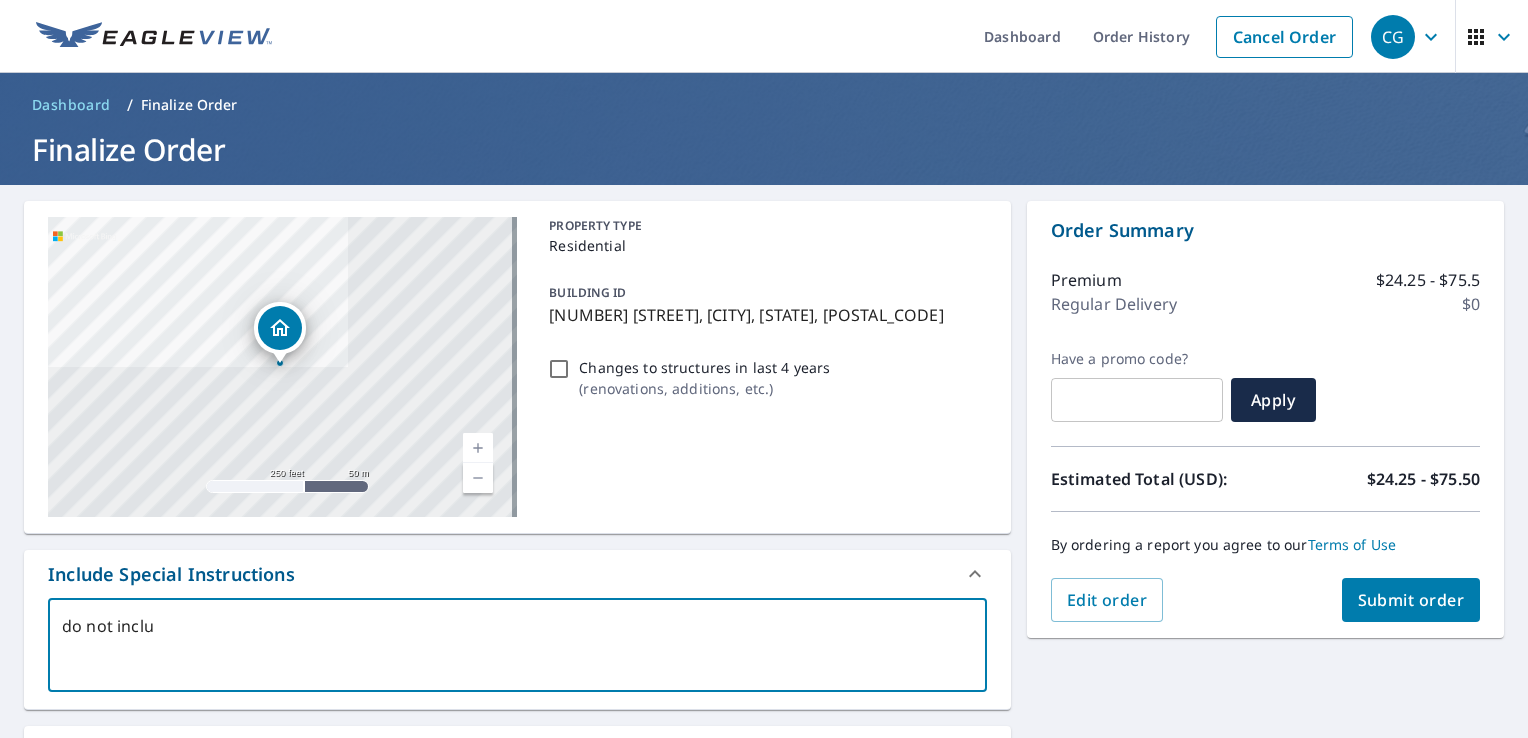 type on "do not includ" 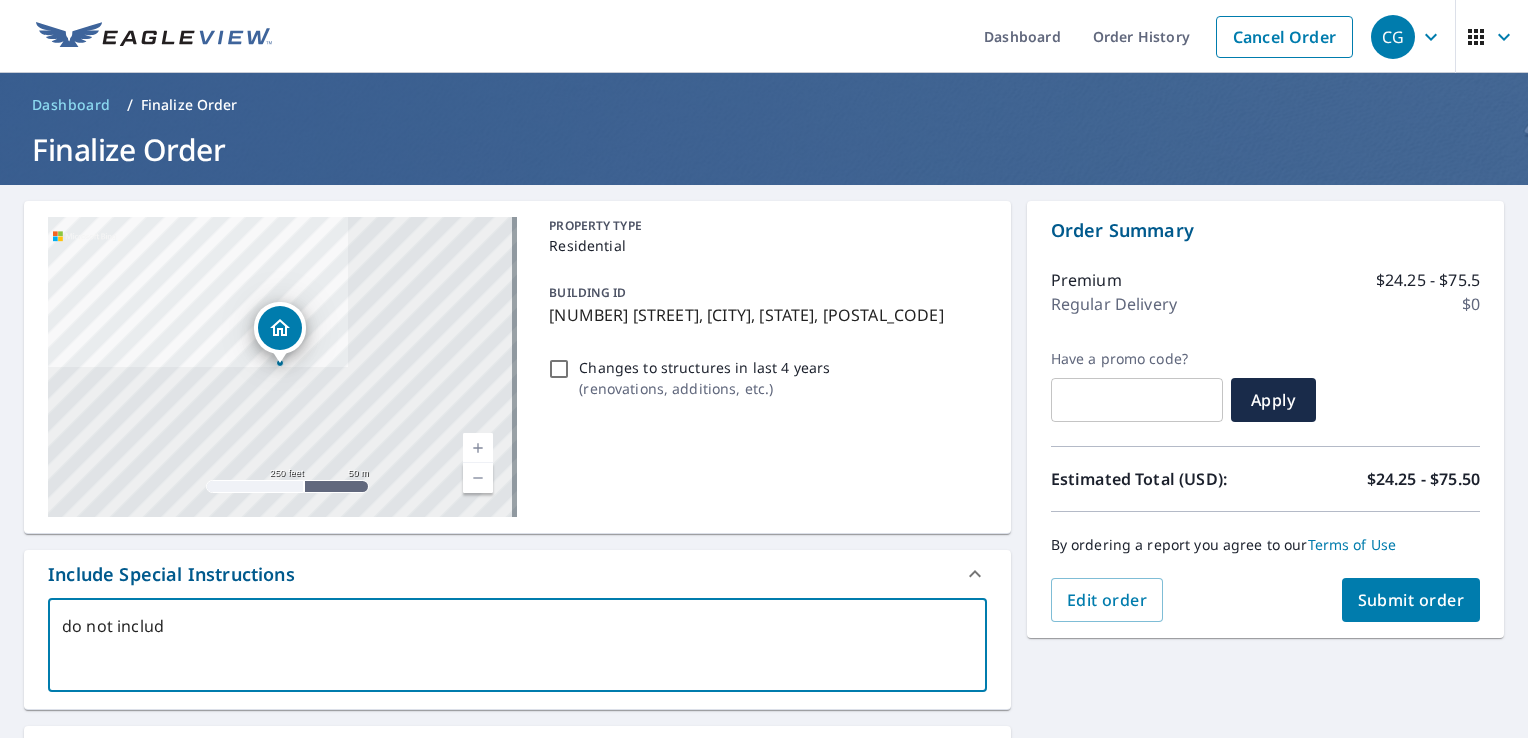 type on "do not include" 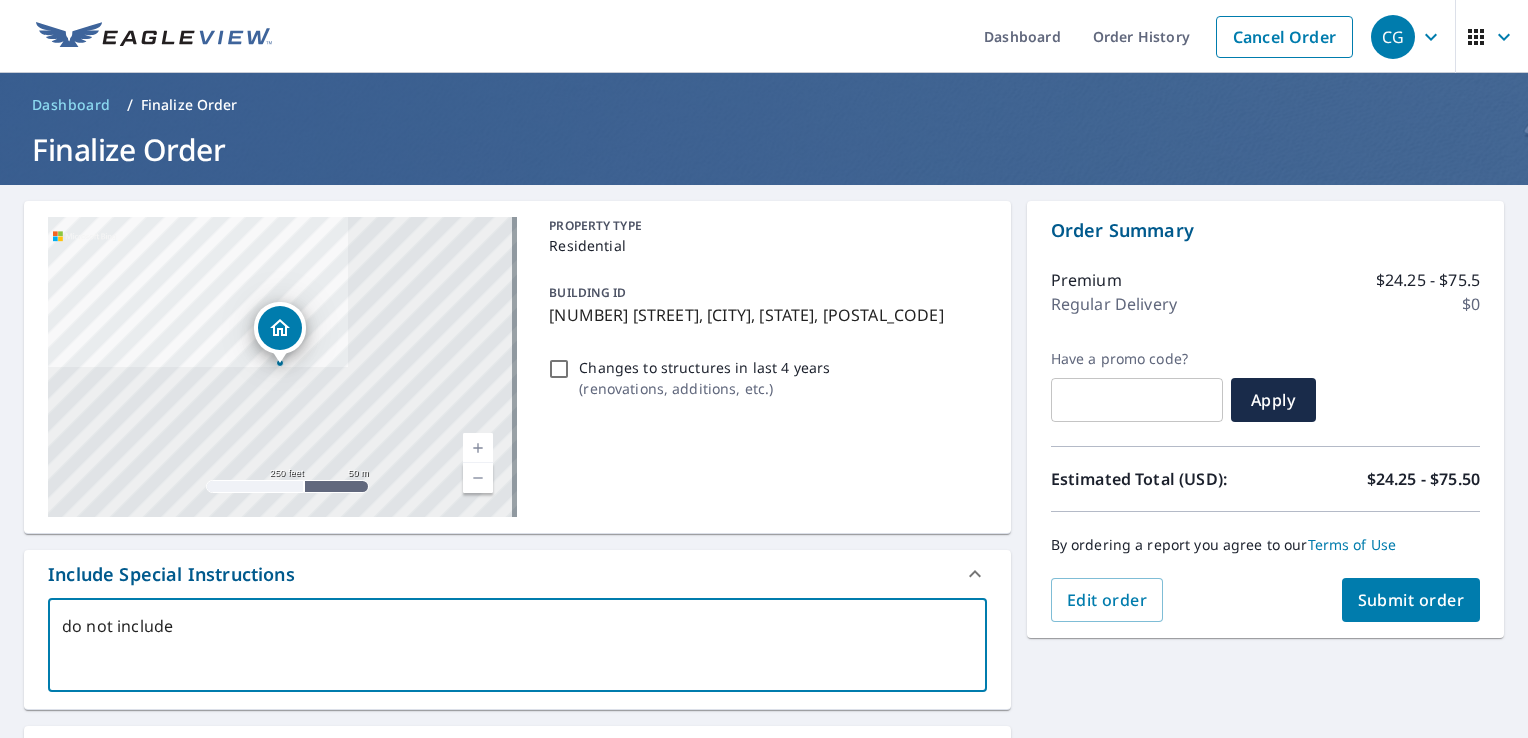 type on "do not include" 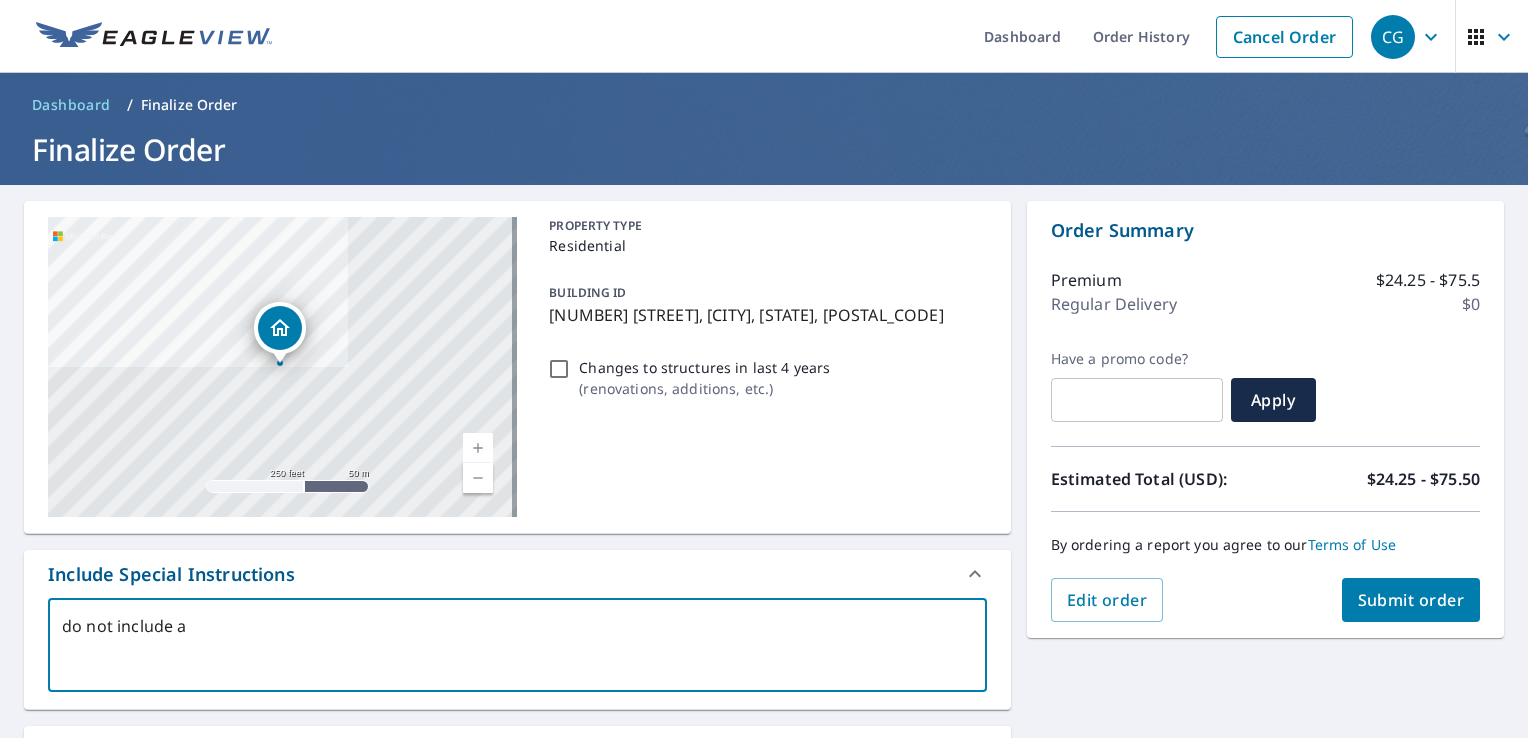 type on "do not include aw" 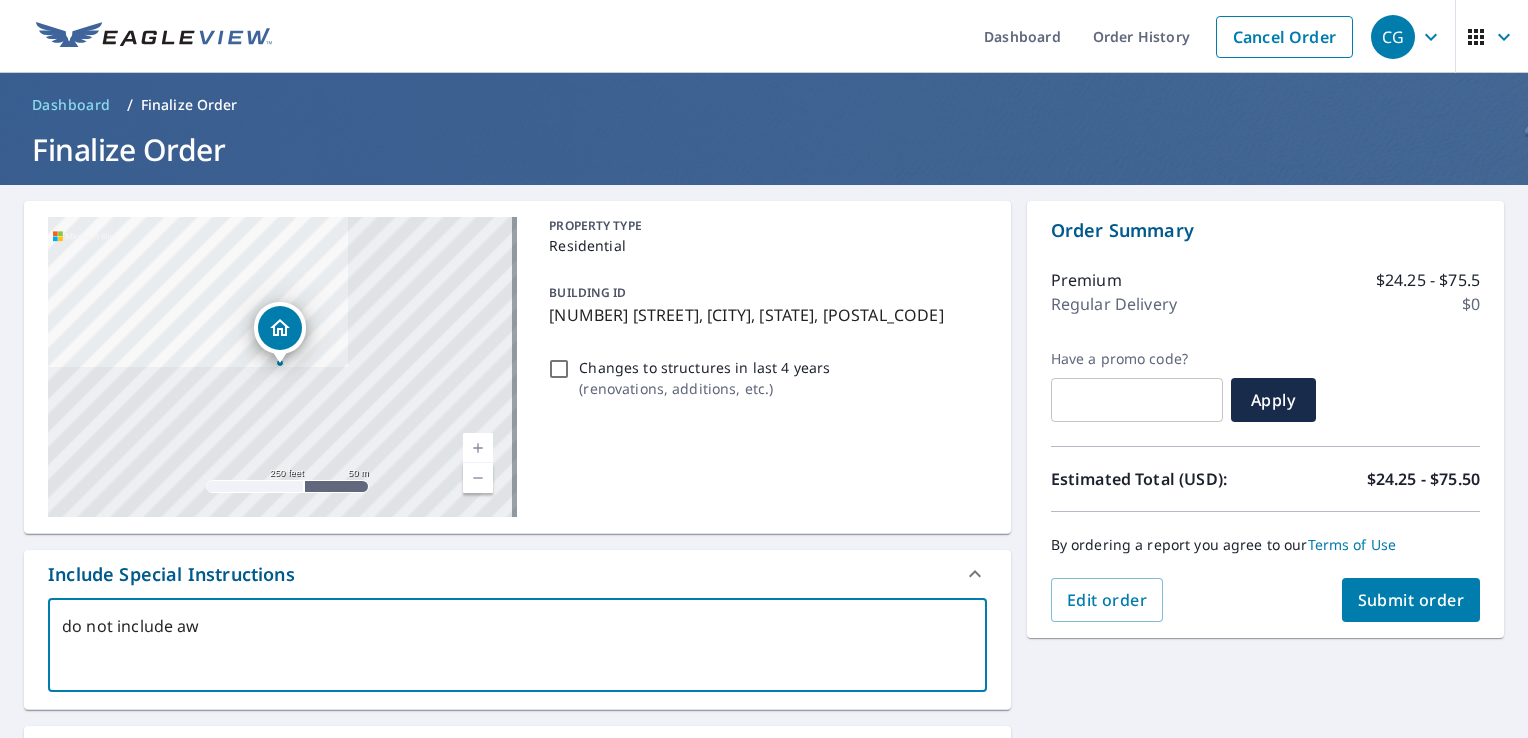 type on "do not include awn" 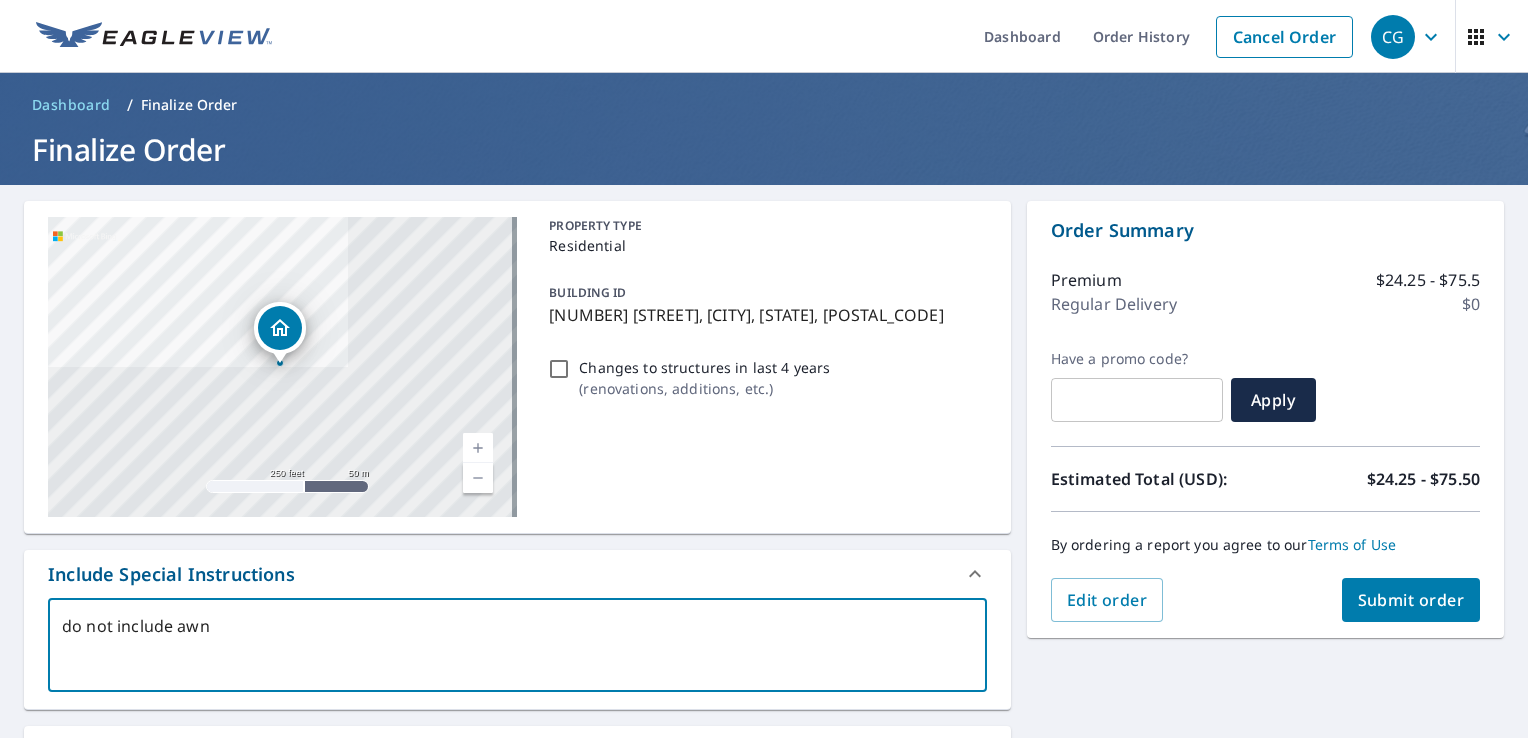 type on "do not include awni" 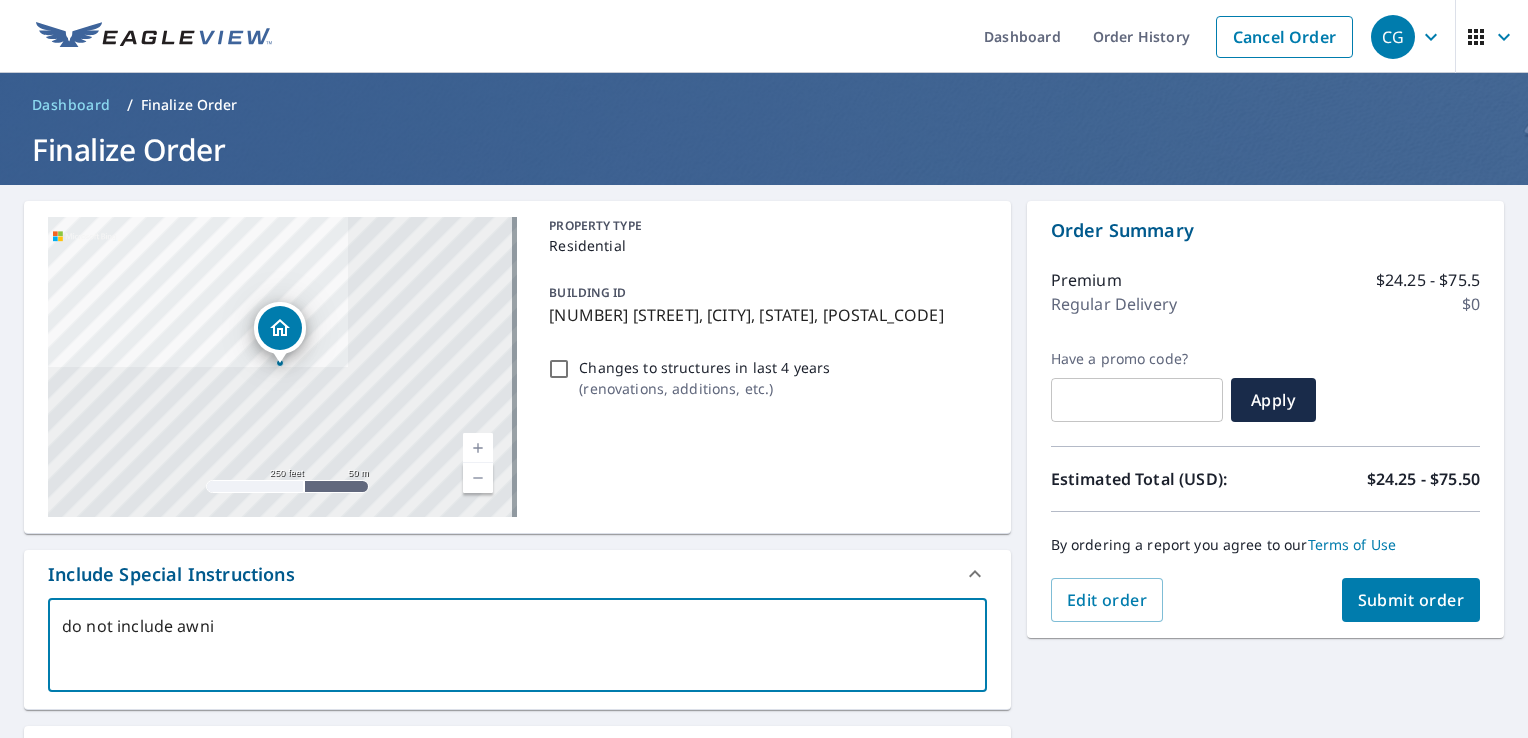 type on "do not include awnin" 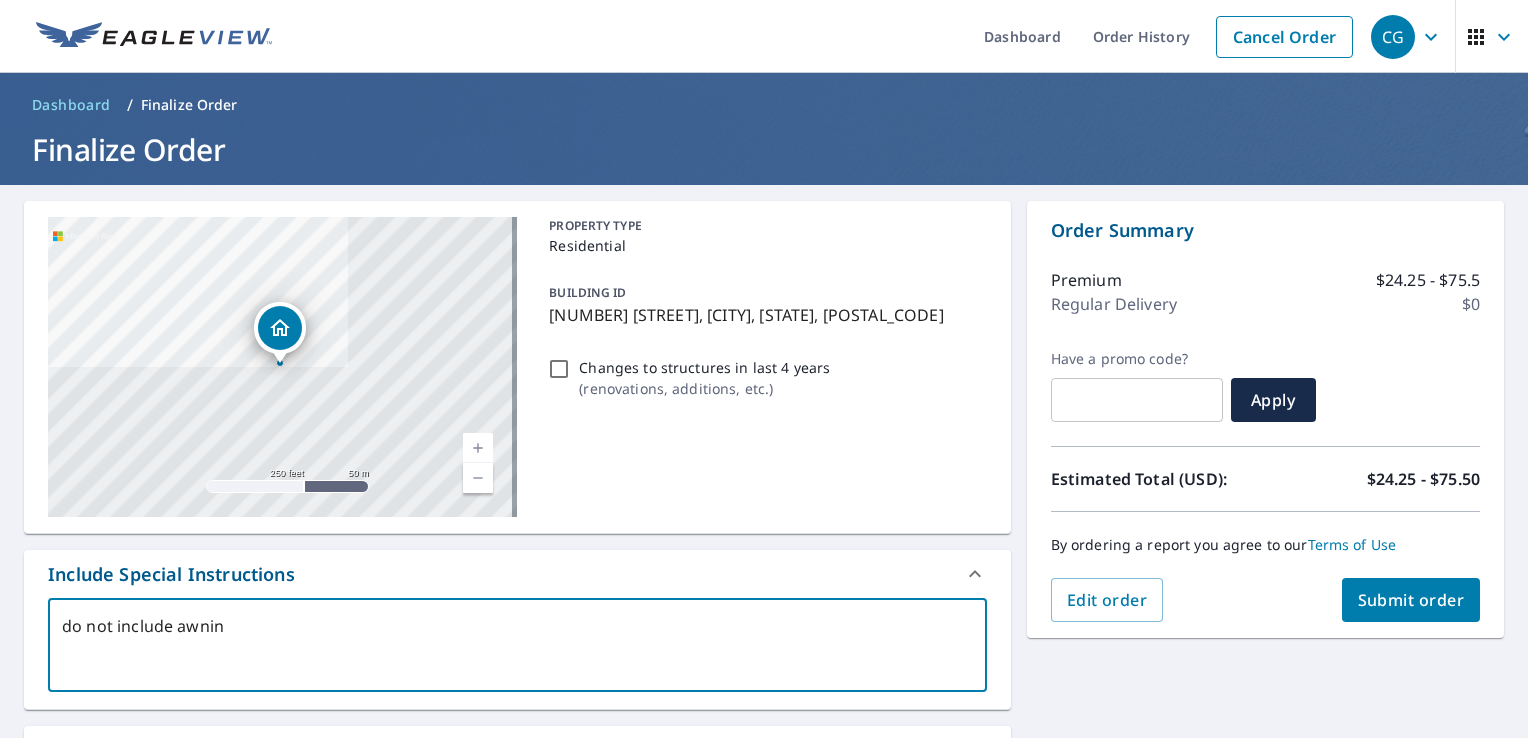 type on "do not include awning" 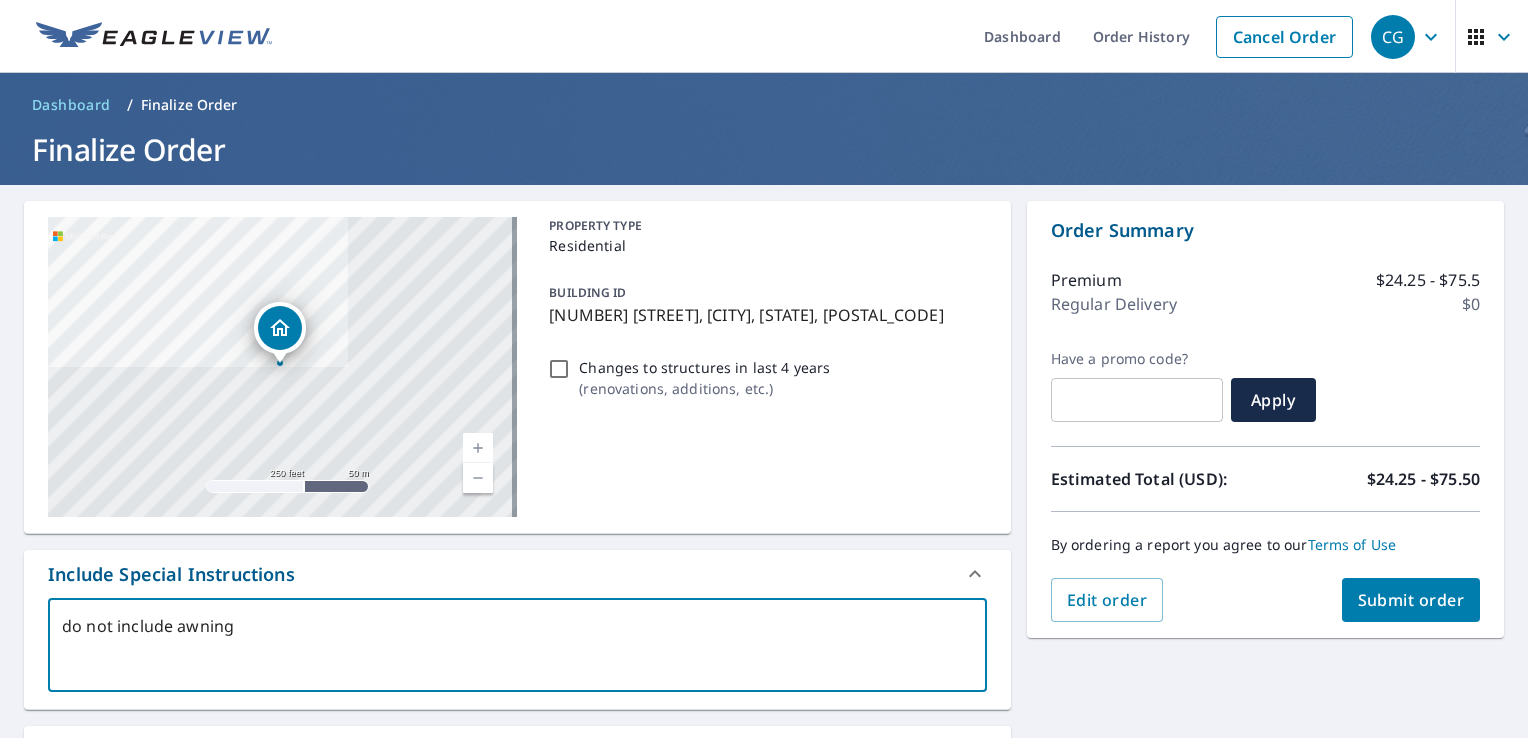 type on "x" 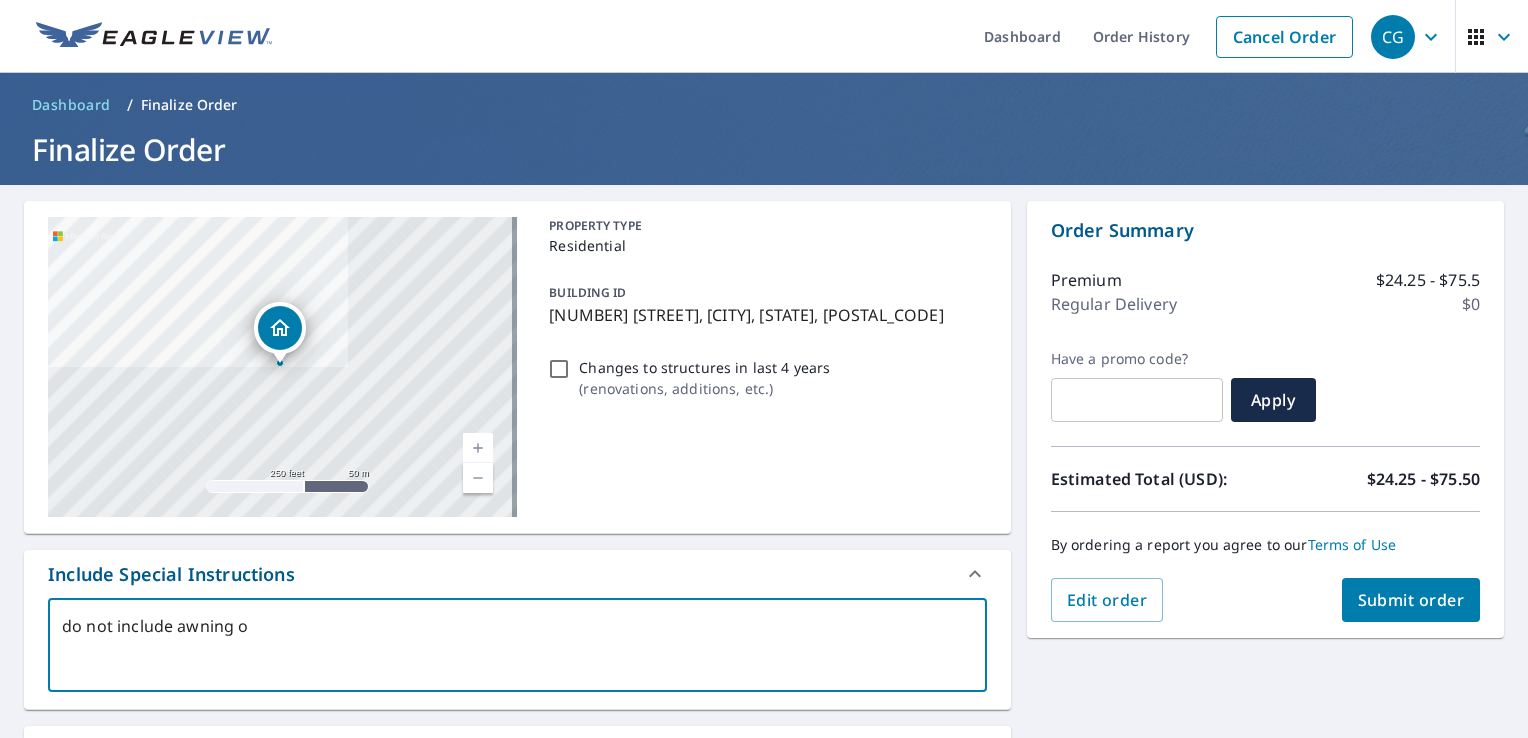 type on "do not include awning or" 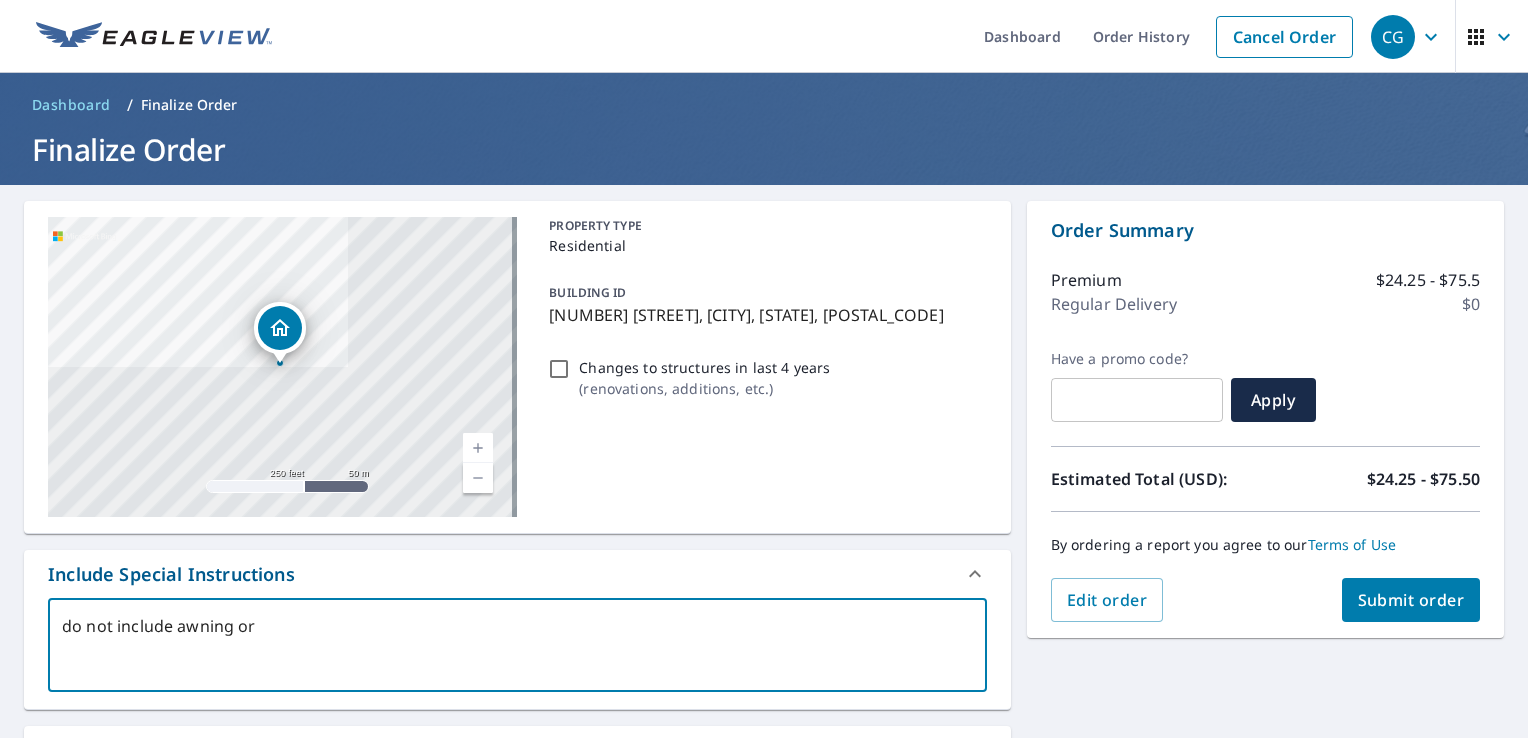 type on "do not include awning or" 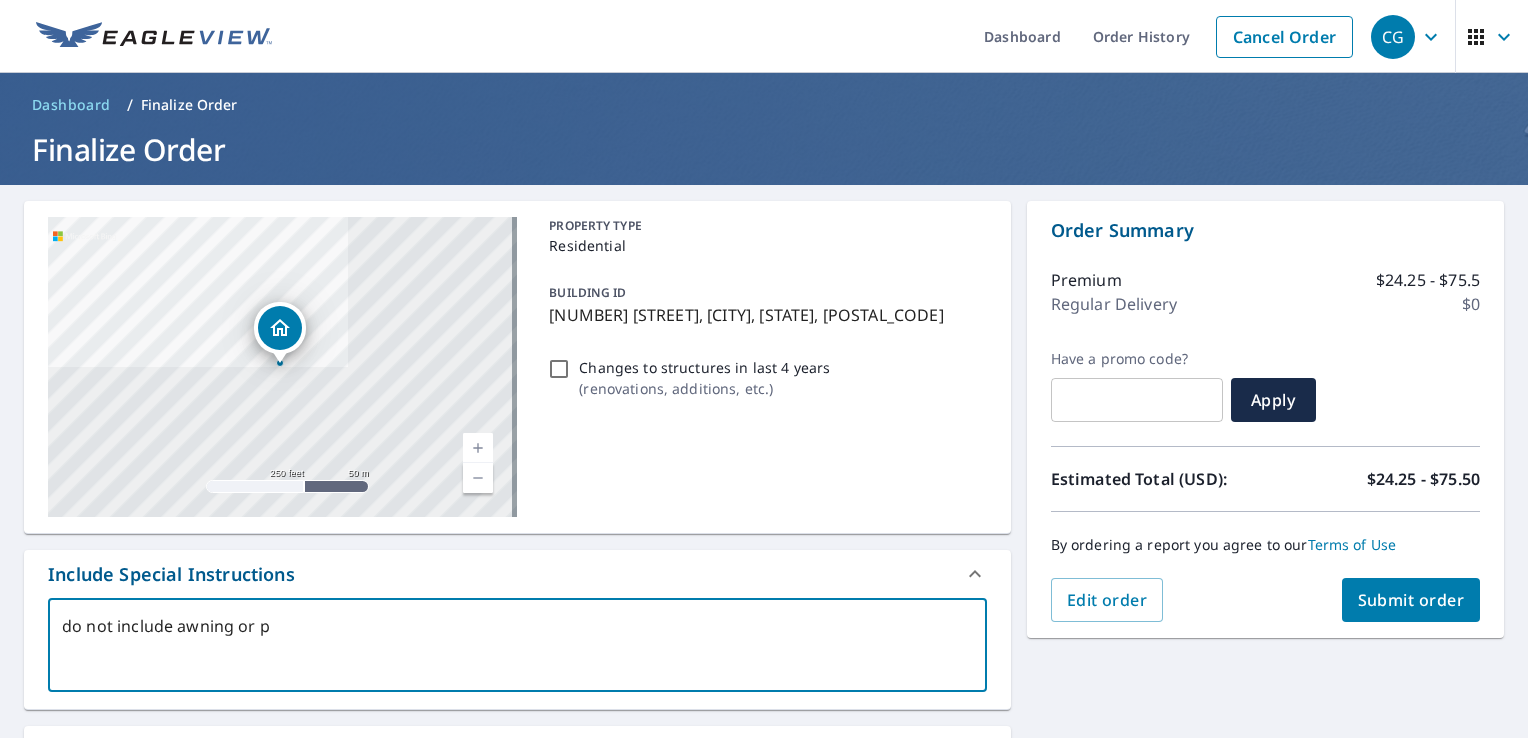 type on "do not include awning or pa" 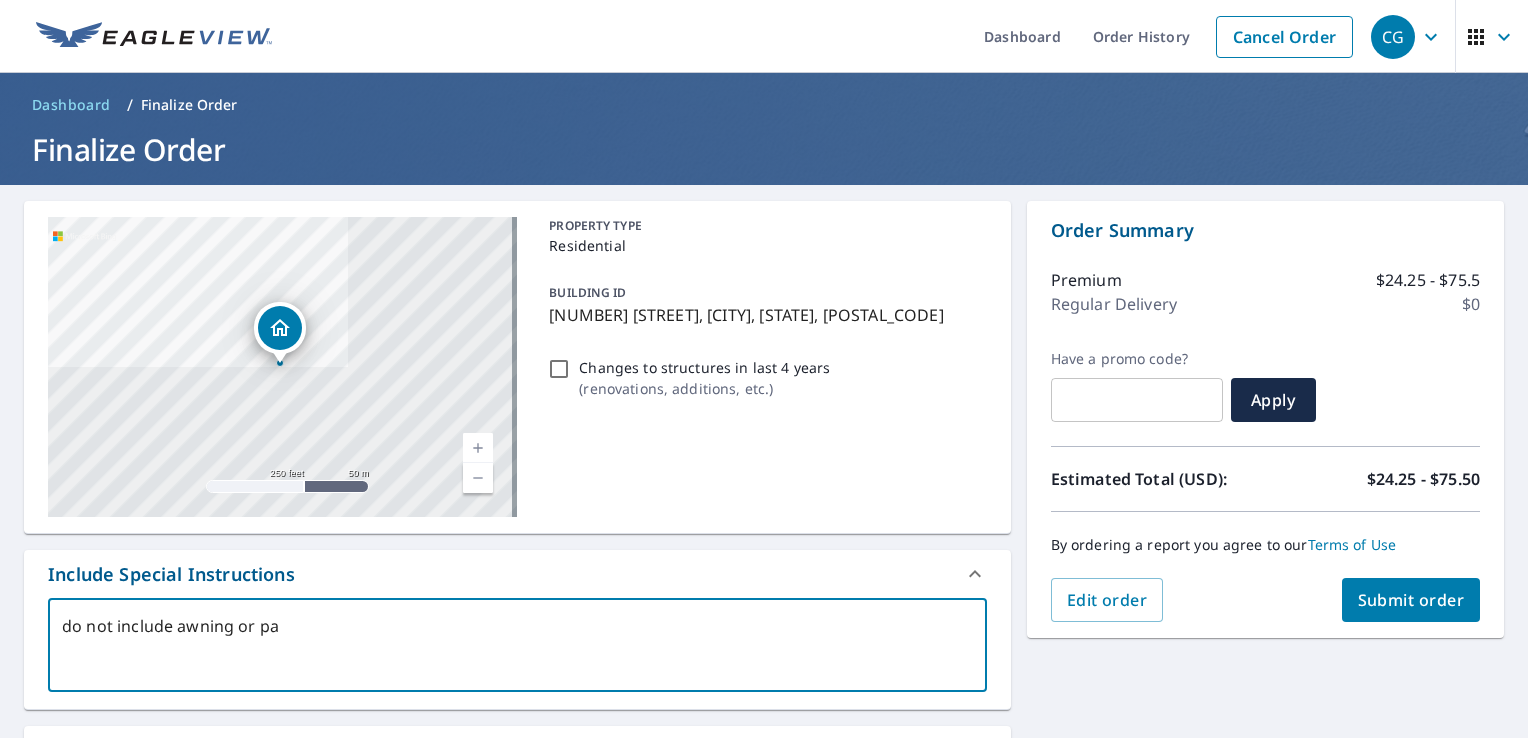 type on "x" 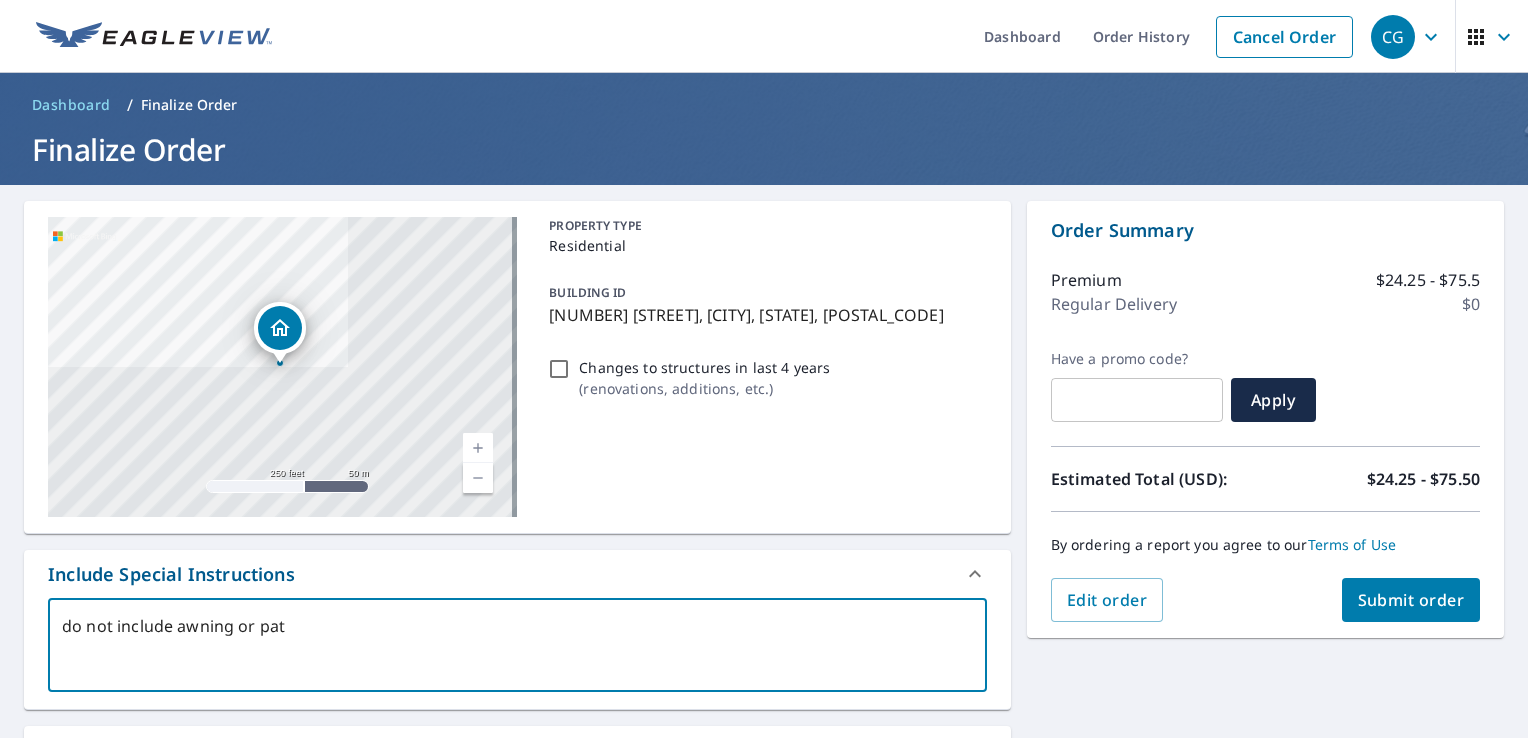 type on "do not include awning or pati" 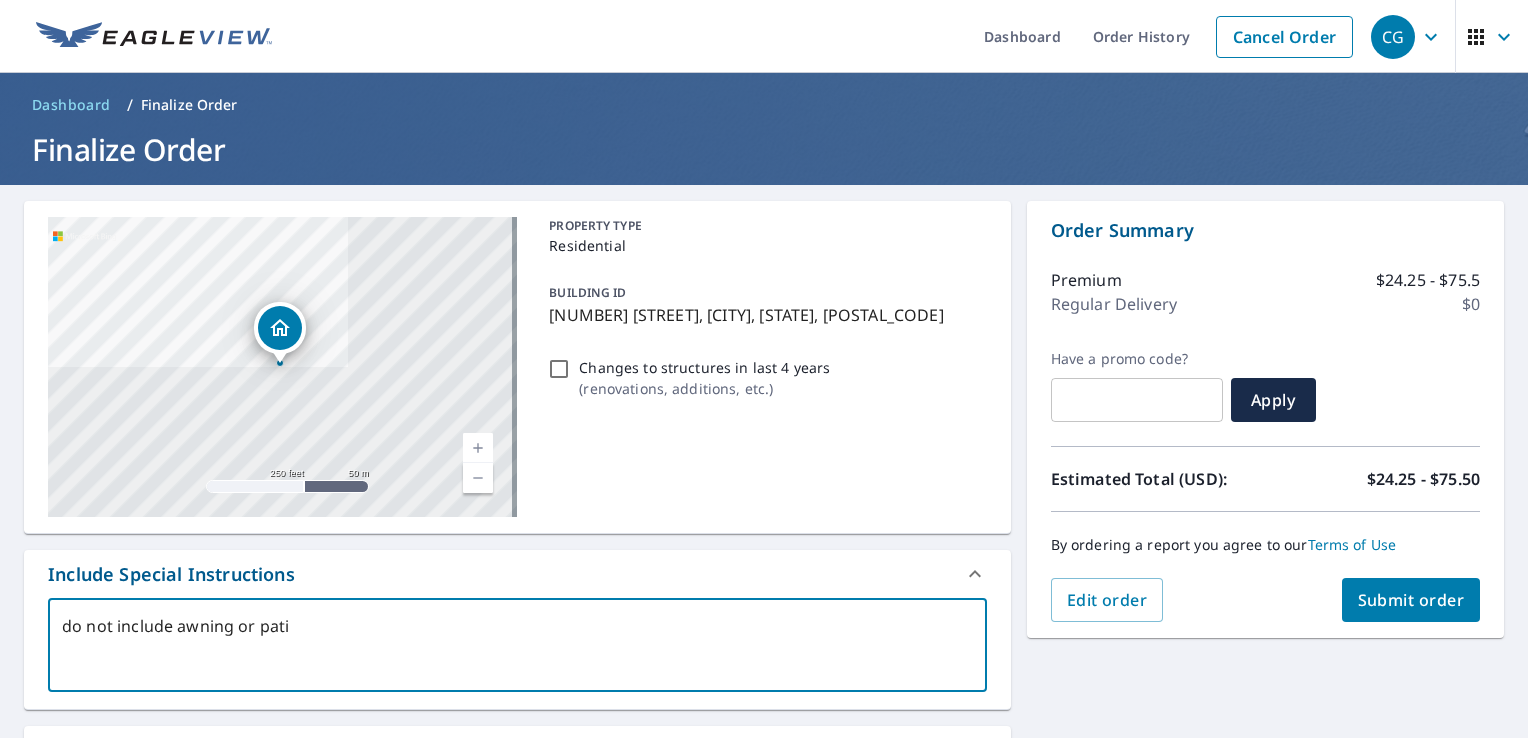 type on "x" 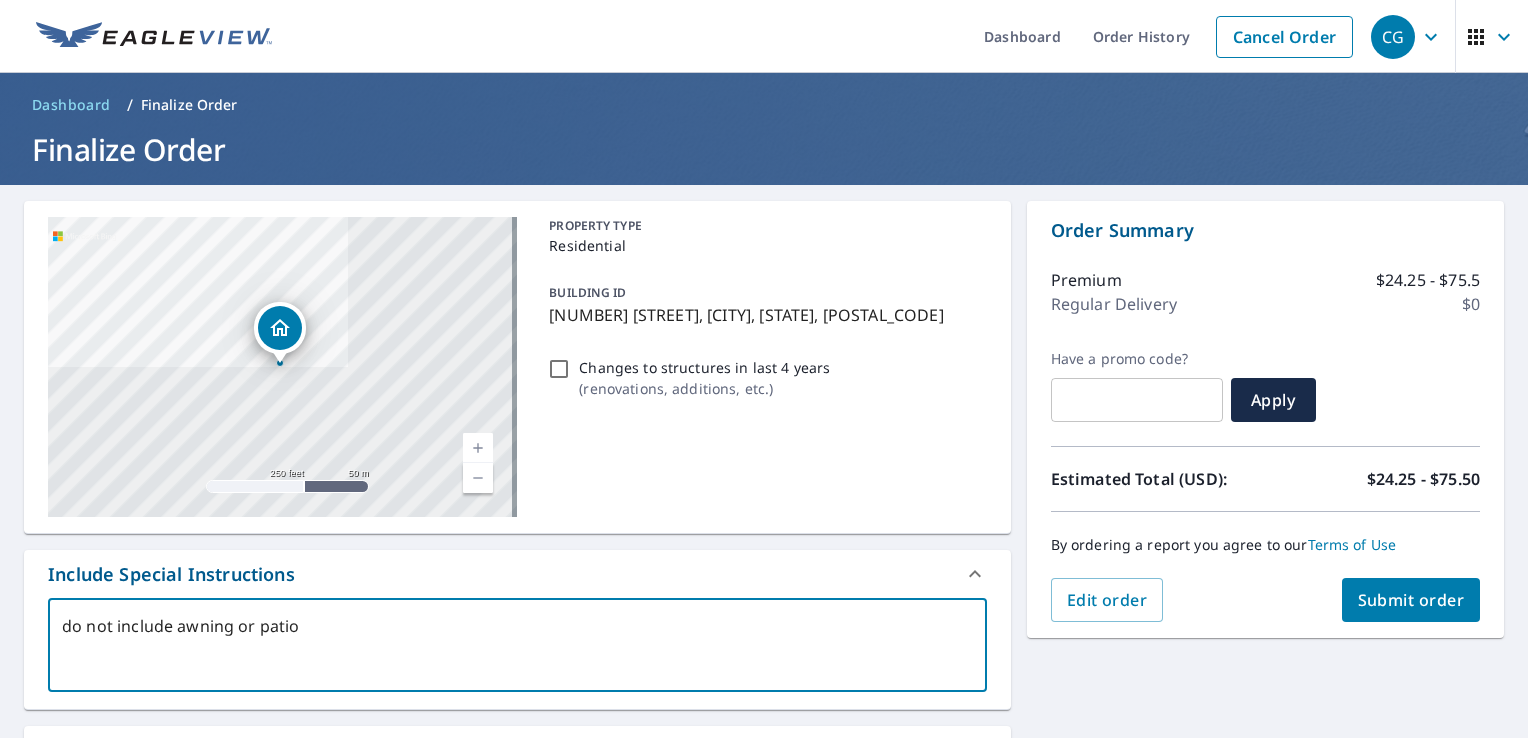 type on "do not include awning or patio" 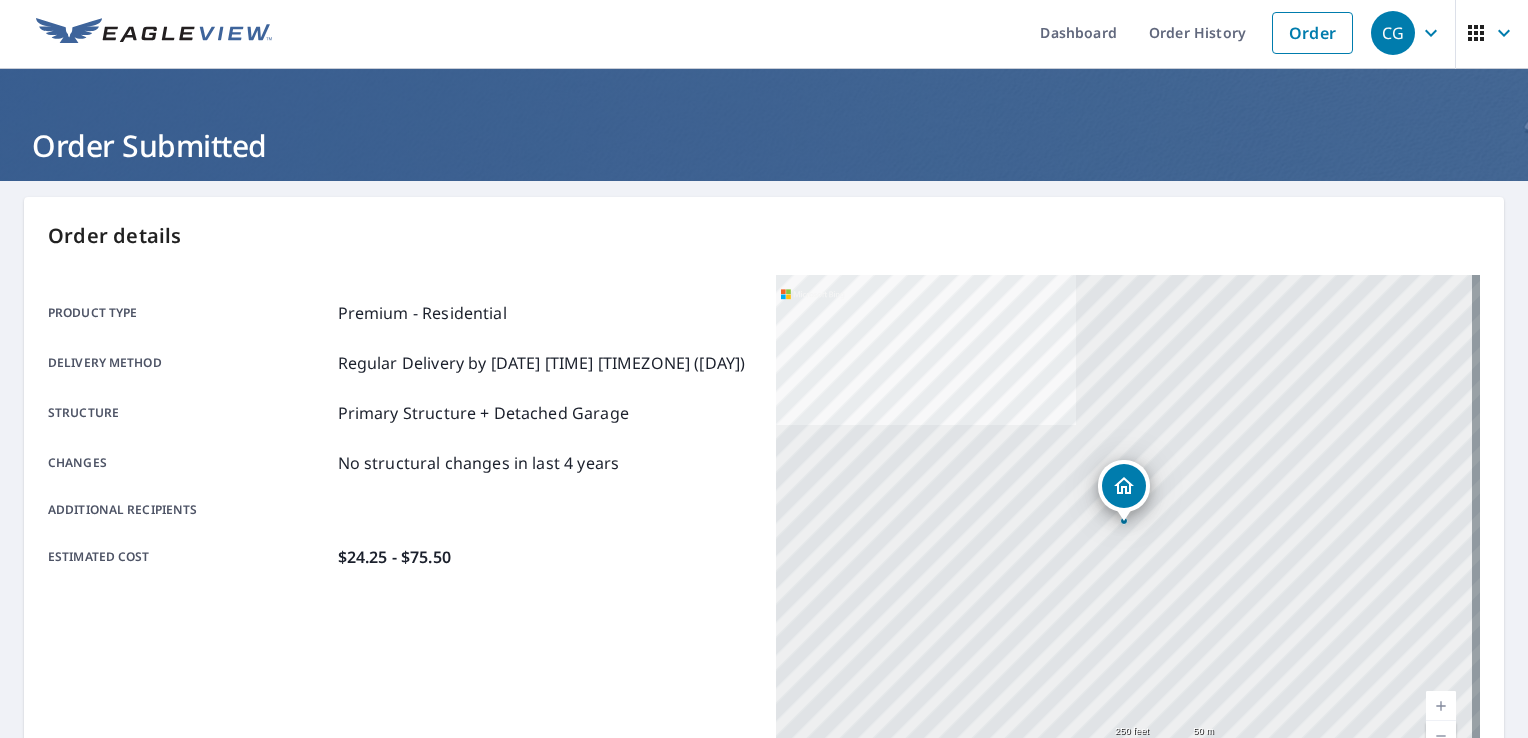 scroll, scrollTop: 0, scrollLeft: 0, axis: both 